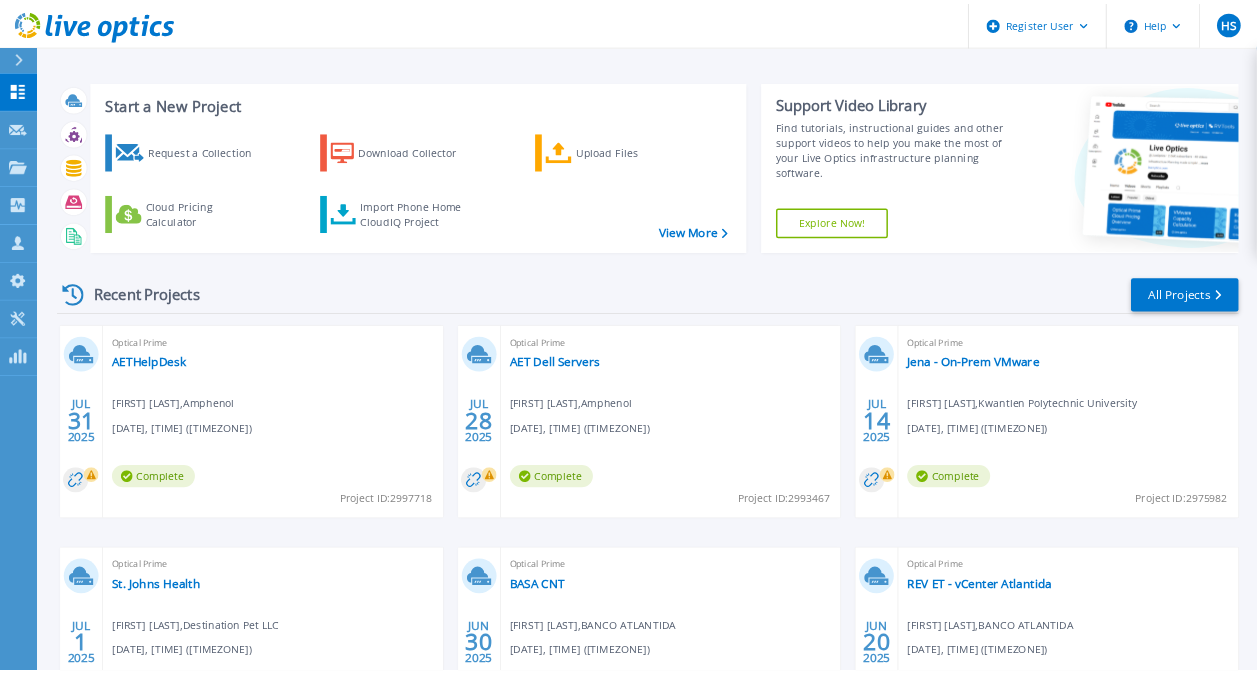 scroll, scrollTop: 0, scrollLeft: 0, axis: both 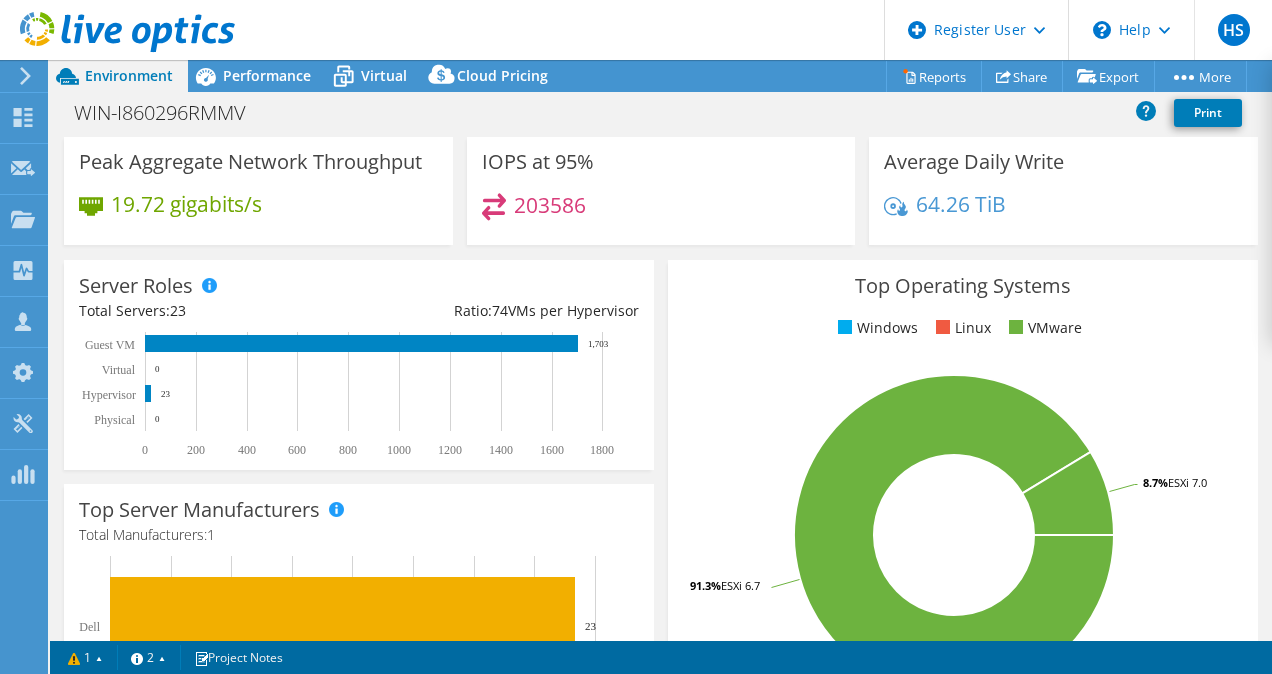 select on "USEast" 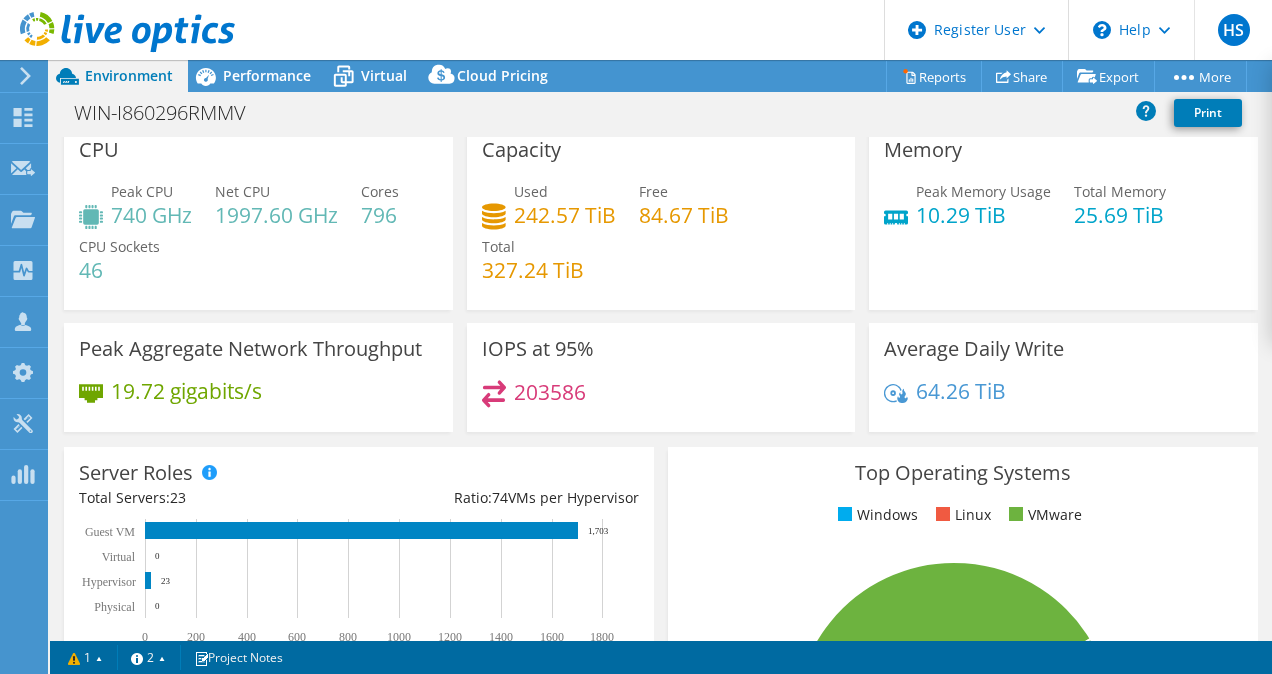 scroll, scrollTop: 0, scrollLeft: 0, axis: both 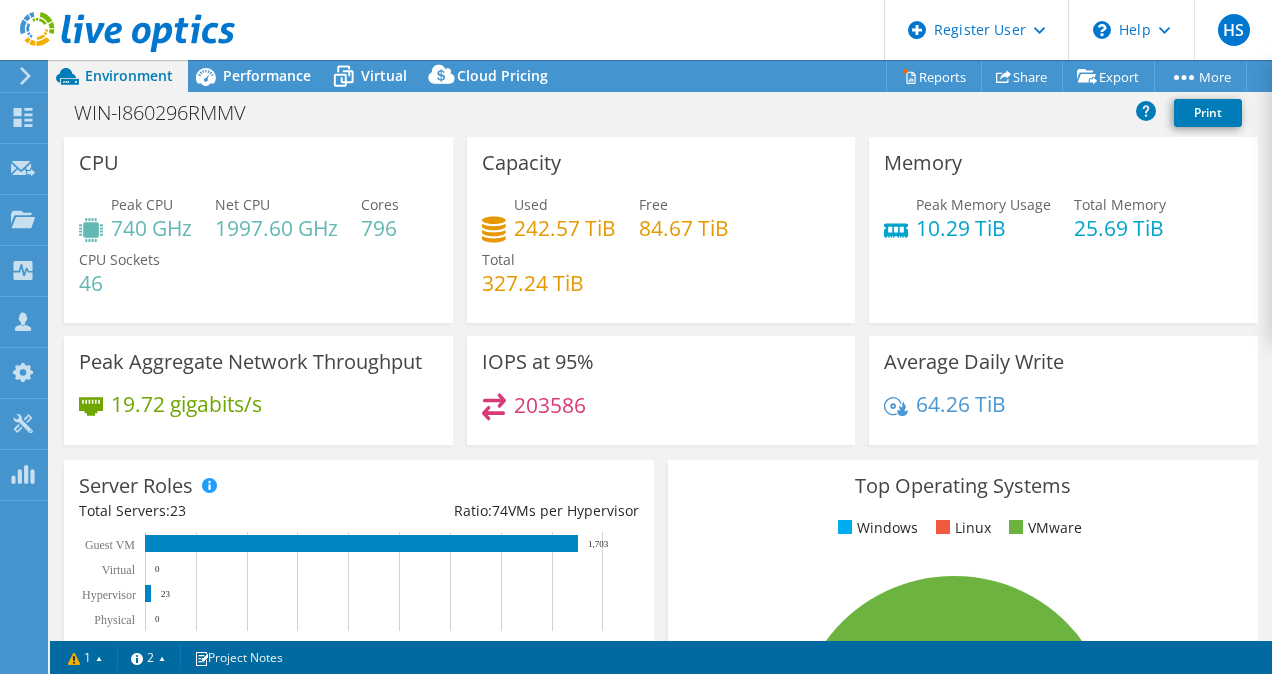 click on "Performance" at bounding box center (267, 75) 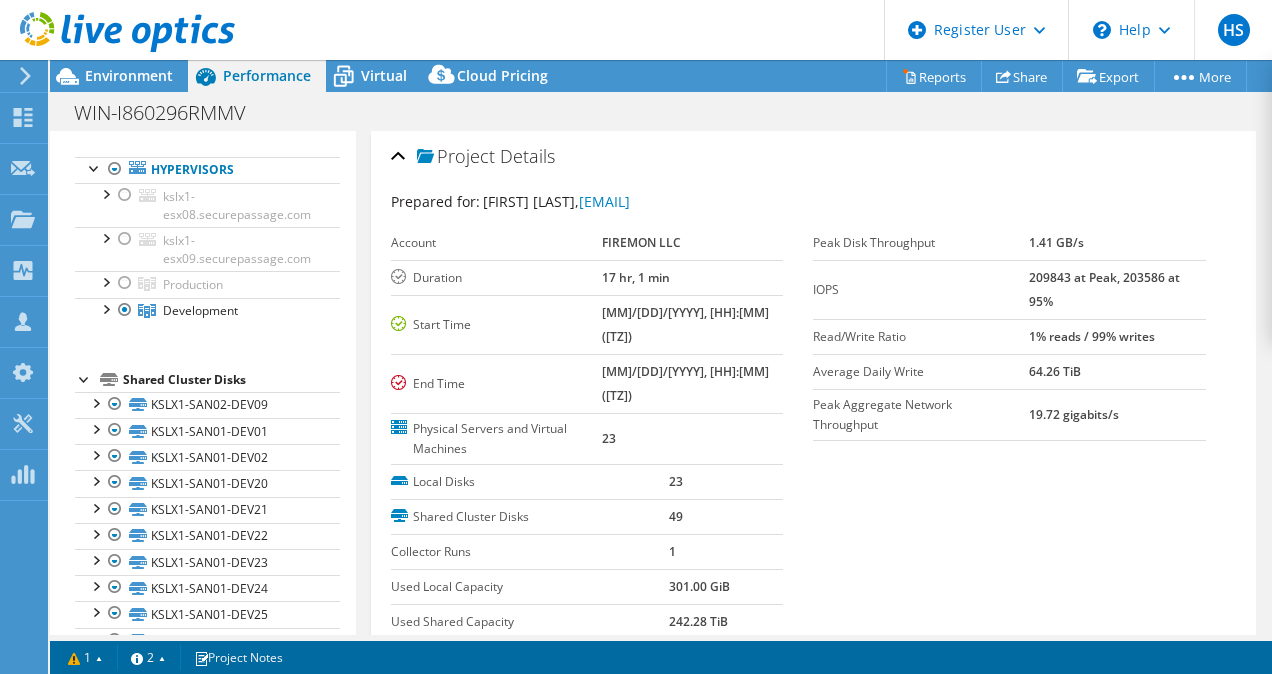 scroll, scrollTop: 200, scrollLeft: 0, axis: vertical 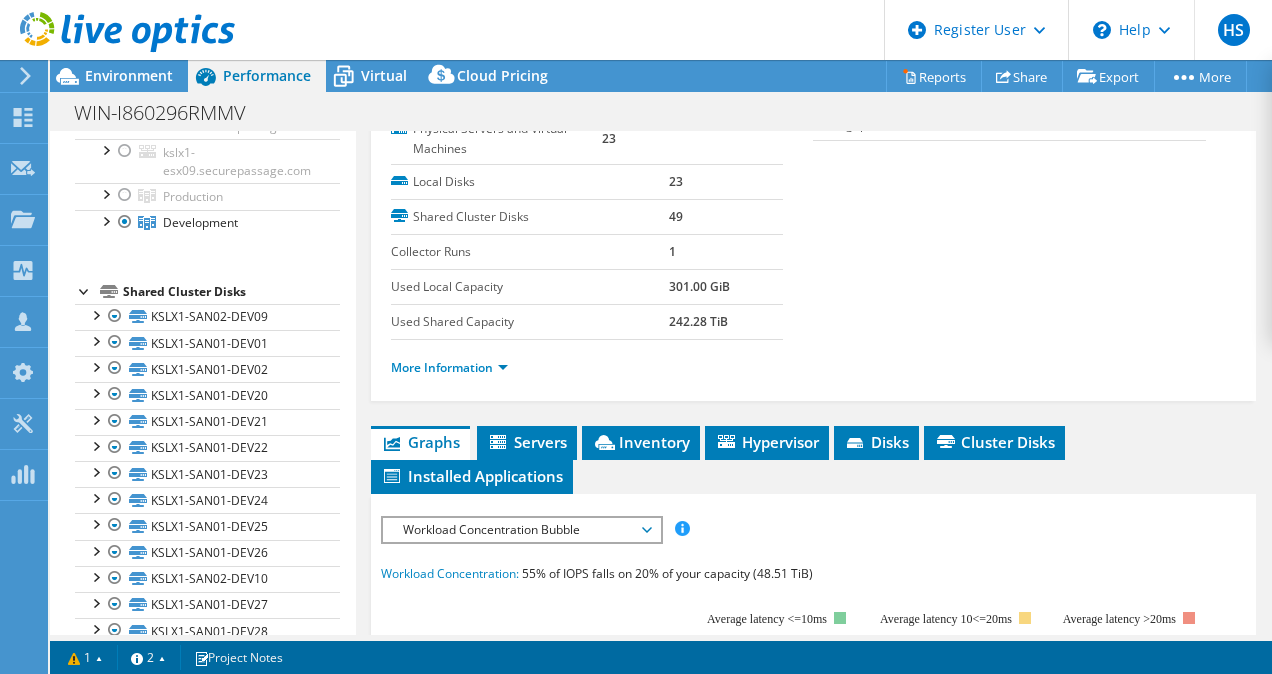 click 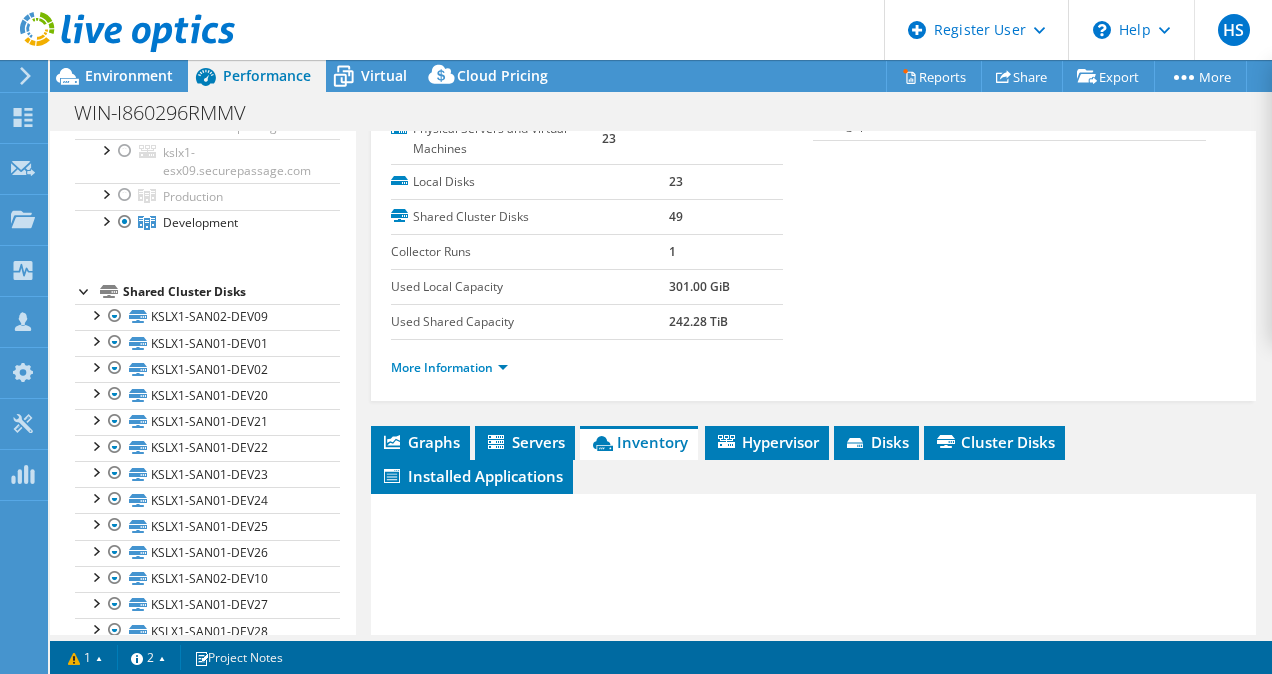 scroll, scrollTop: 400, scrollLeft: 0, axis: vertical 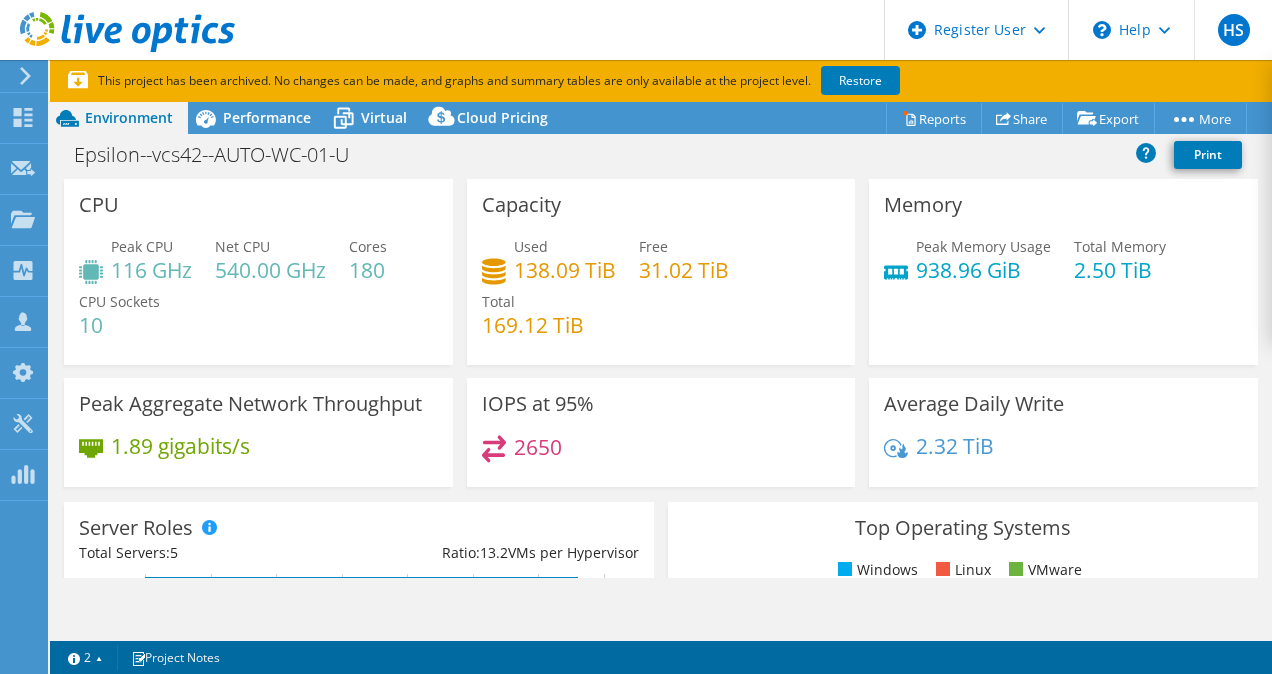 select on "USD" 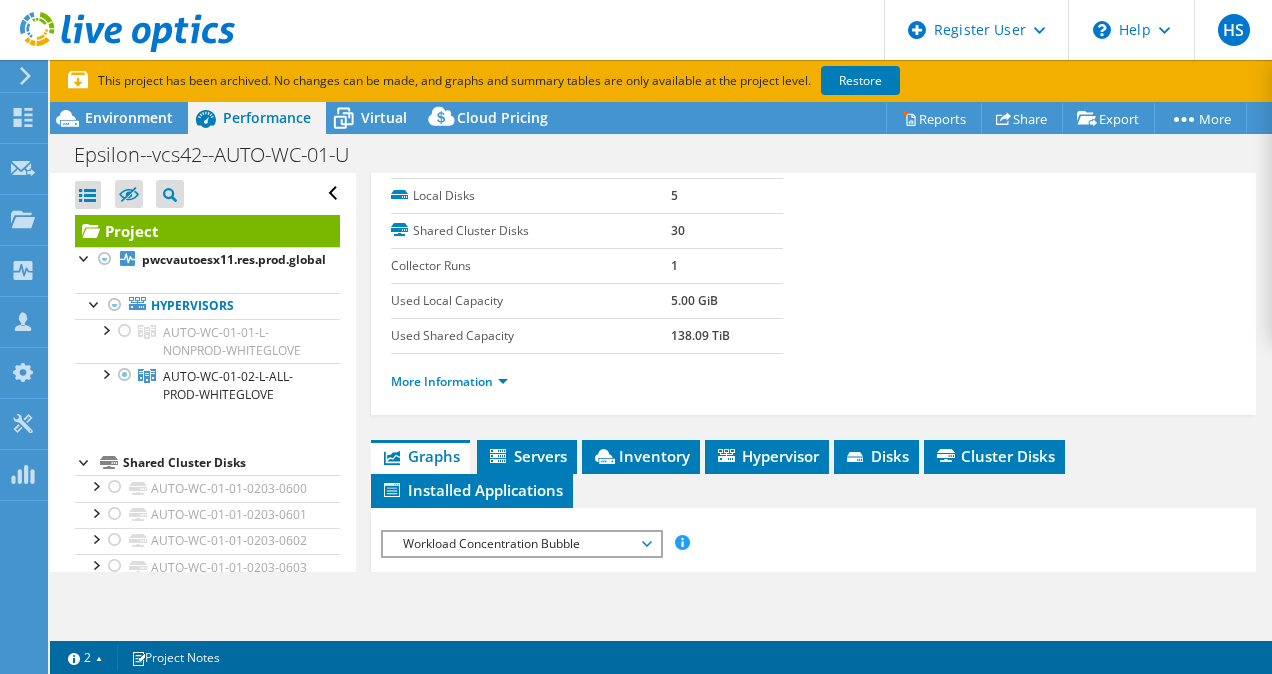 scroll, scrollTop: 400, scrollLeft: 0, axis: vertical 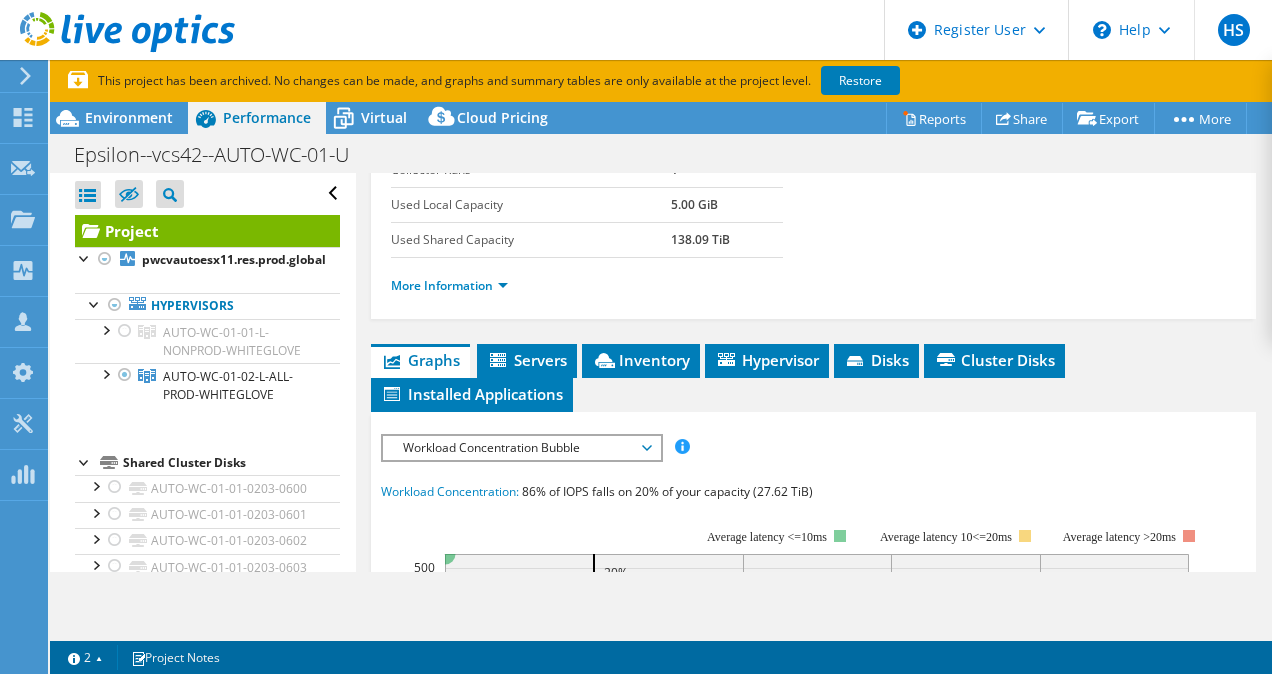 click on "Inventory" at bounding box center [641, 360] 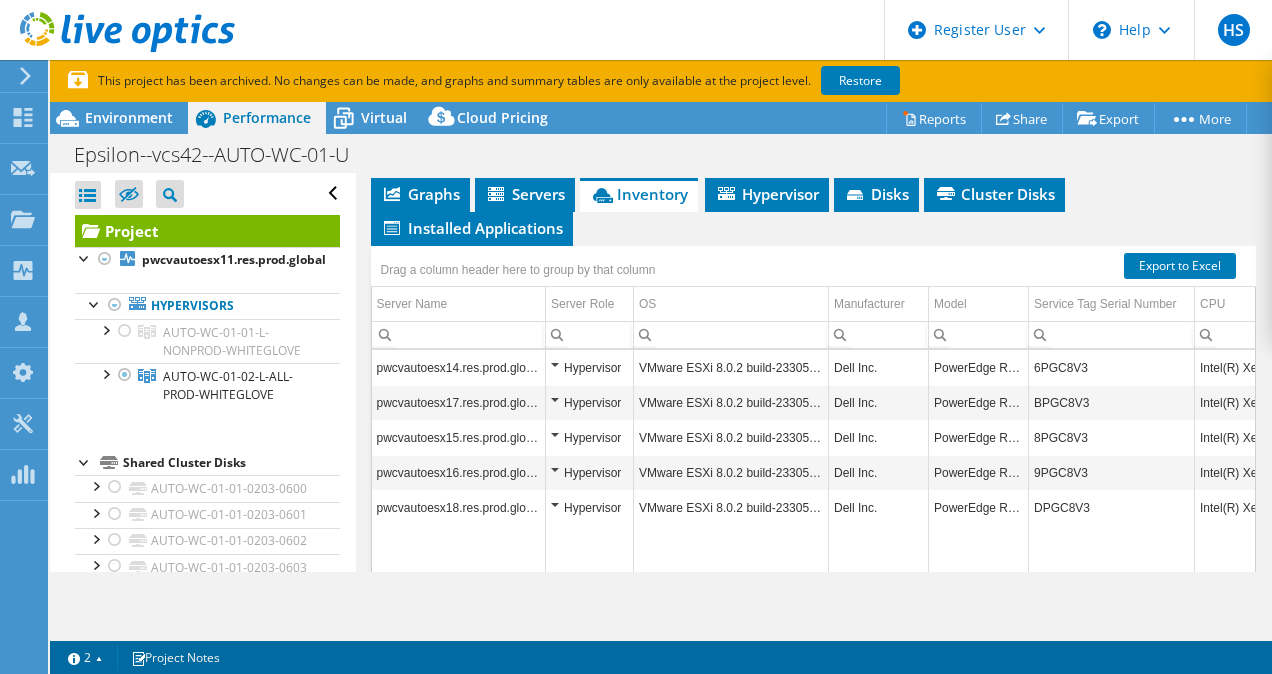 scroll, scrollTop: 600, scrollLeft: 0, axis: vertical 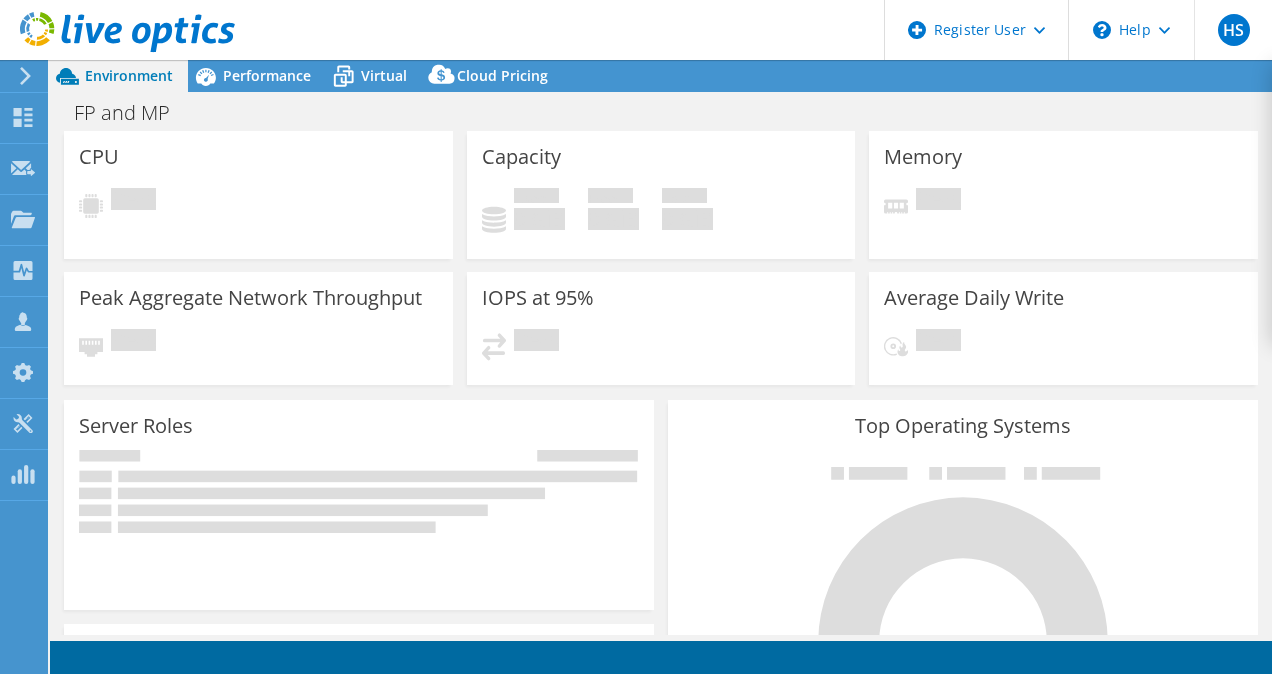 select on "USEast" 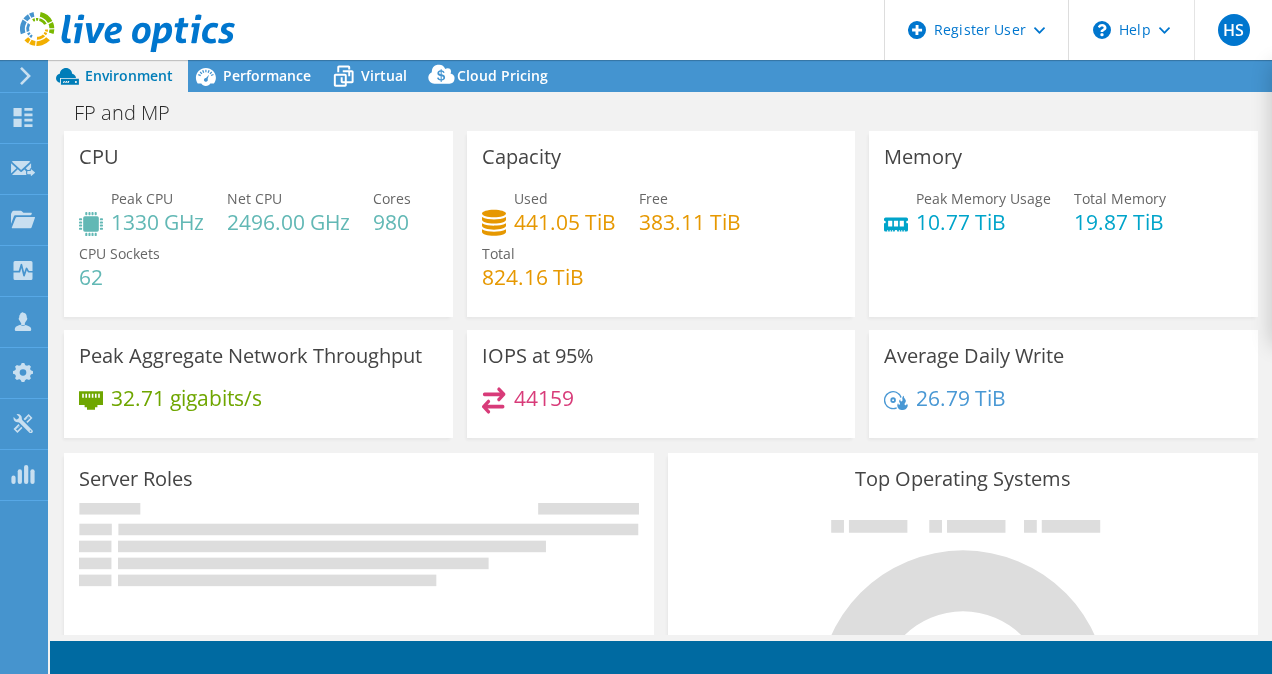 select on "USEast" 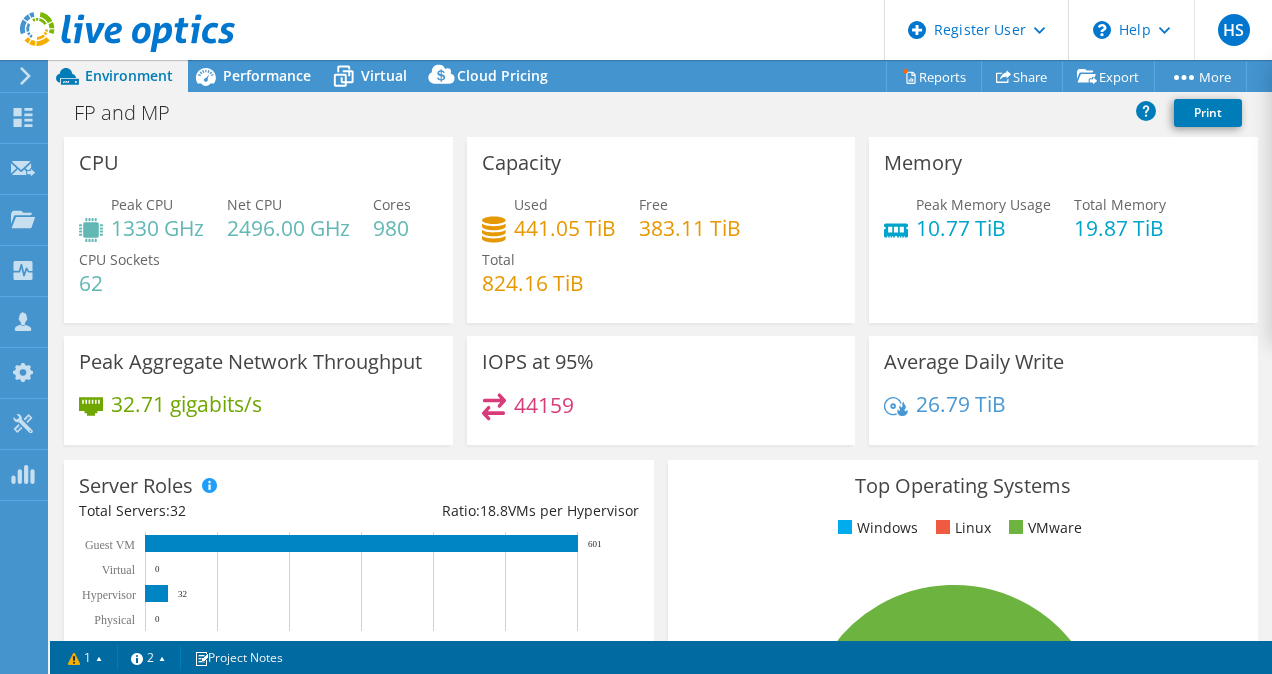 click on "Performance" at bounding box center [267, 75] 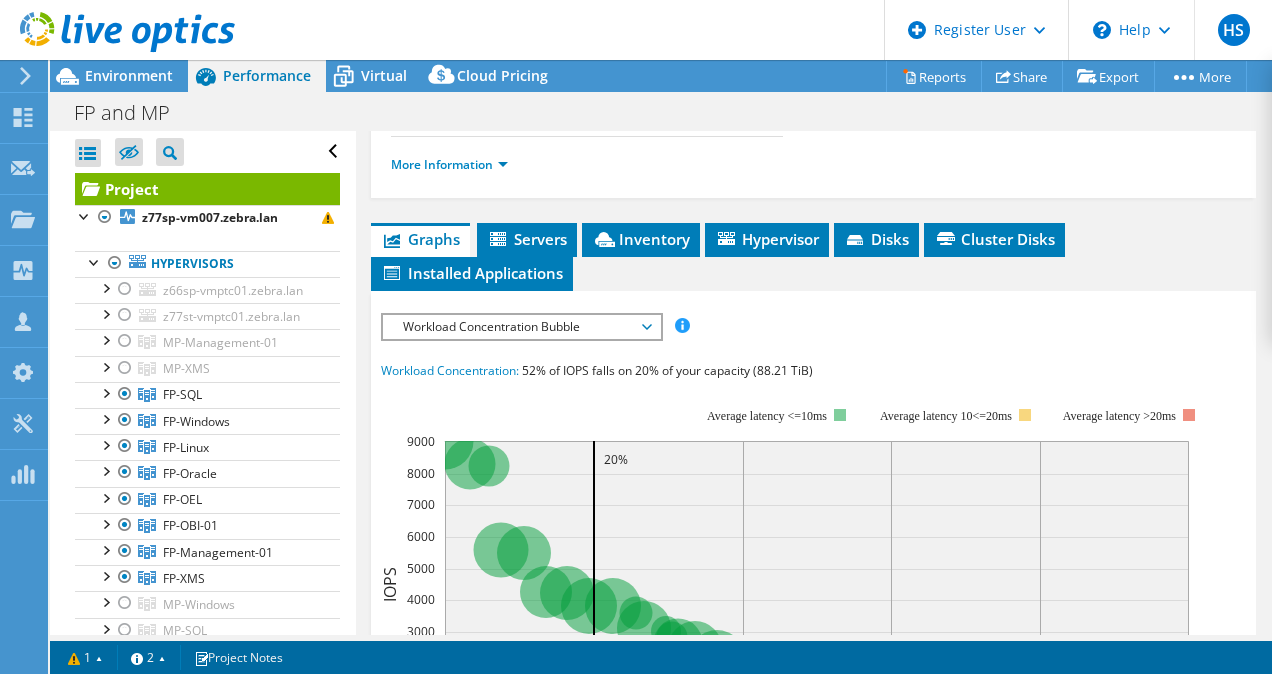 scroll, scrollTop: 500, scrollLeft: 0, axis: vertical 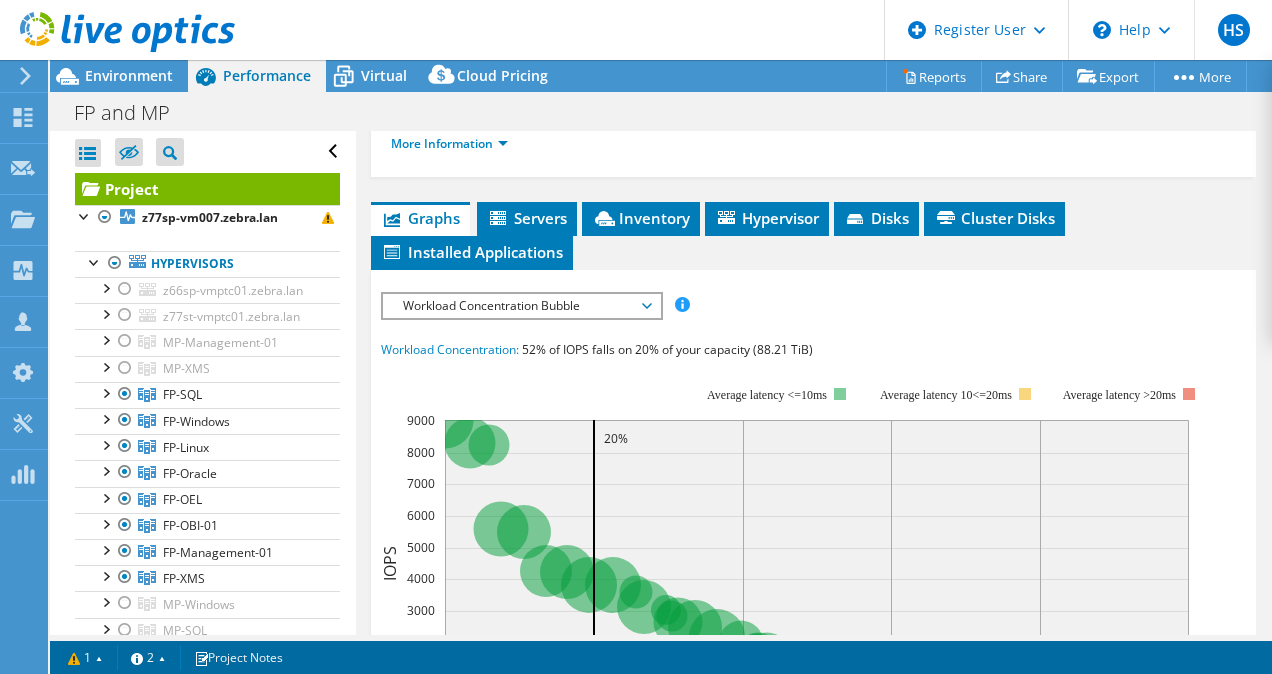 click on "Inventory" at bounding box center [641, 219] 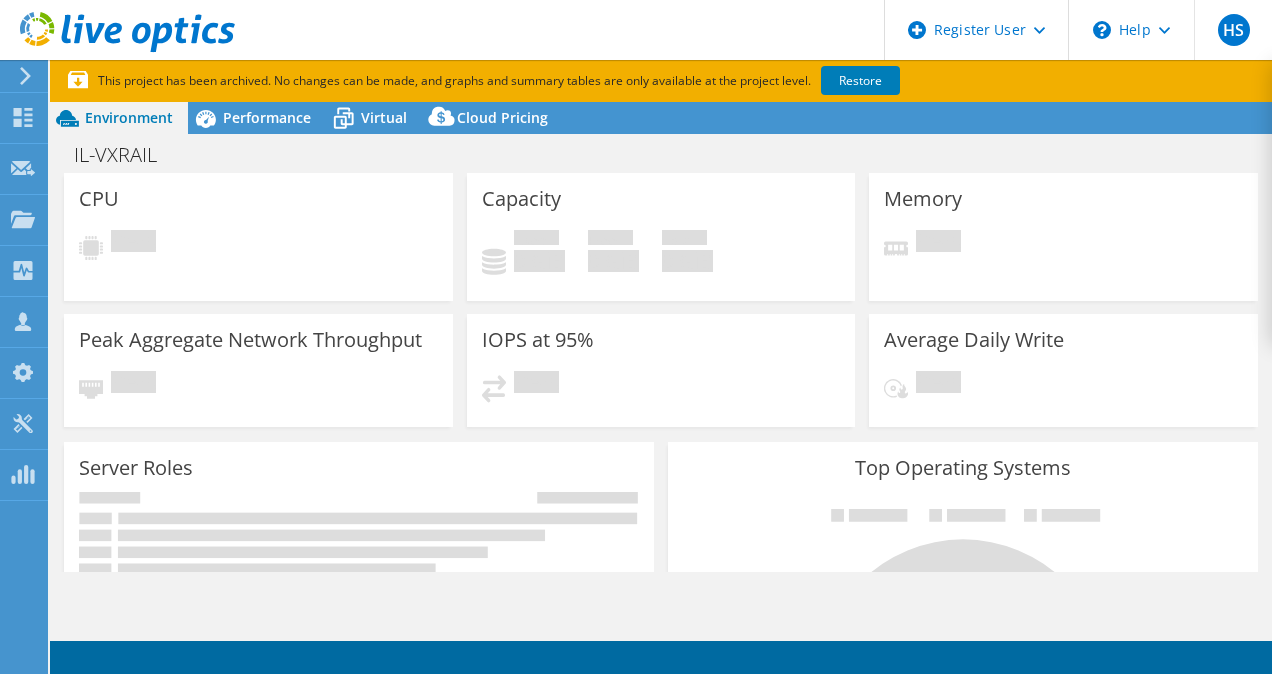 scroll, scrollTop: 0, scrollLeft: 0, axis: both 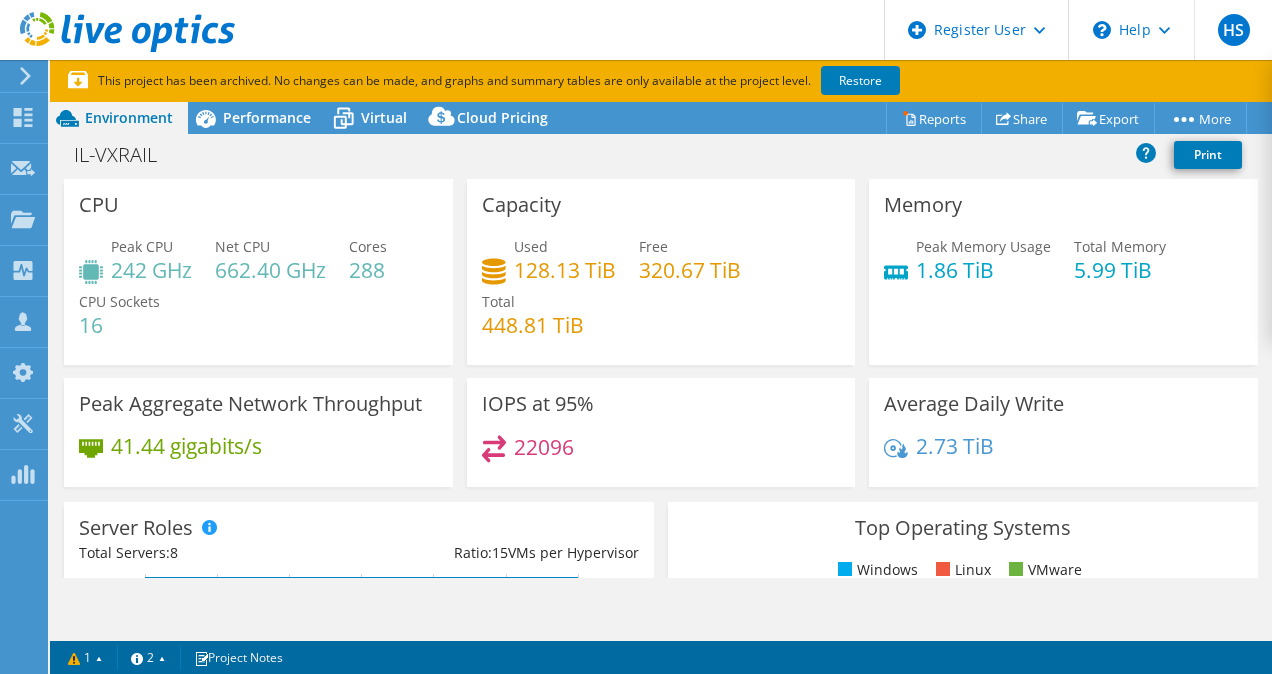 click on "Performance" at bounding box center [267, 117] 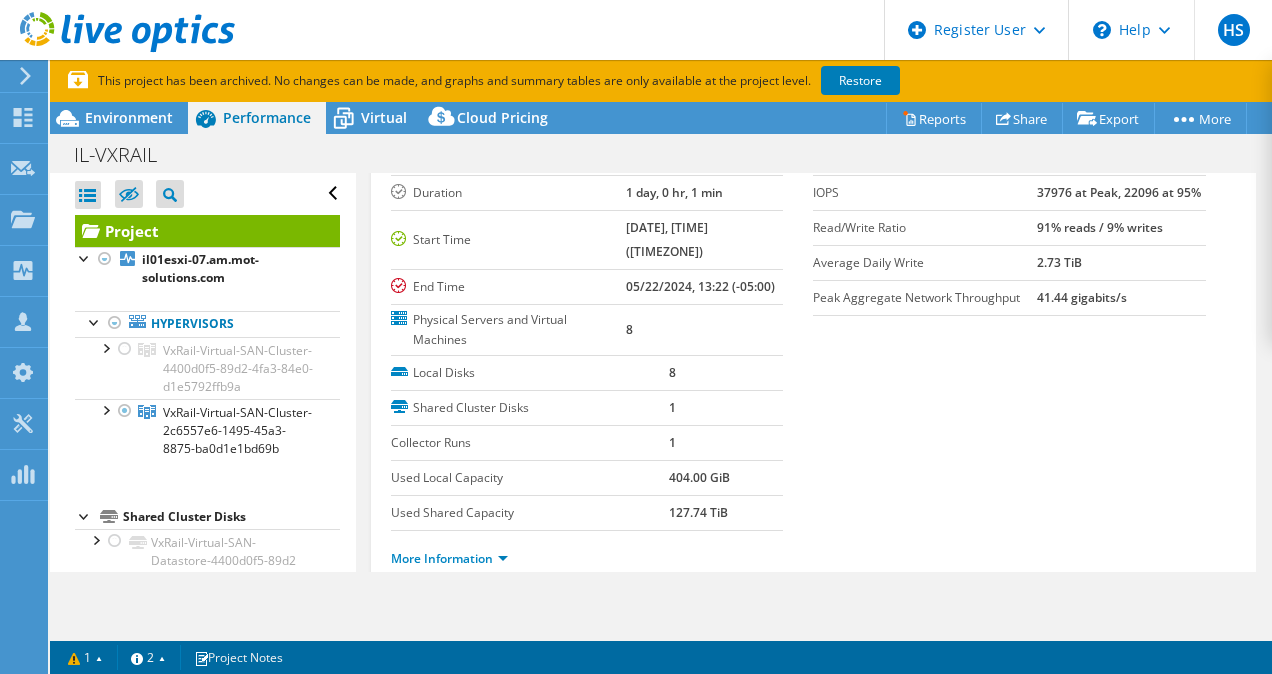 scroll, scrollTop: 300, scrollLeft: 0, axis: vertical 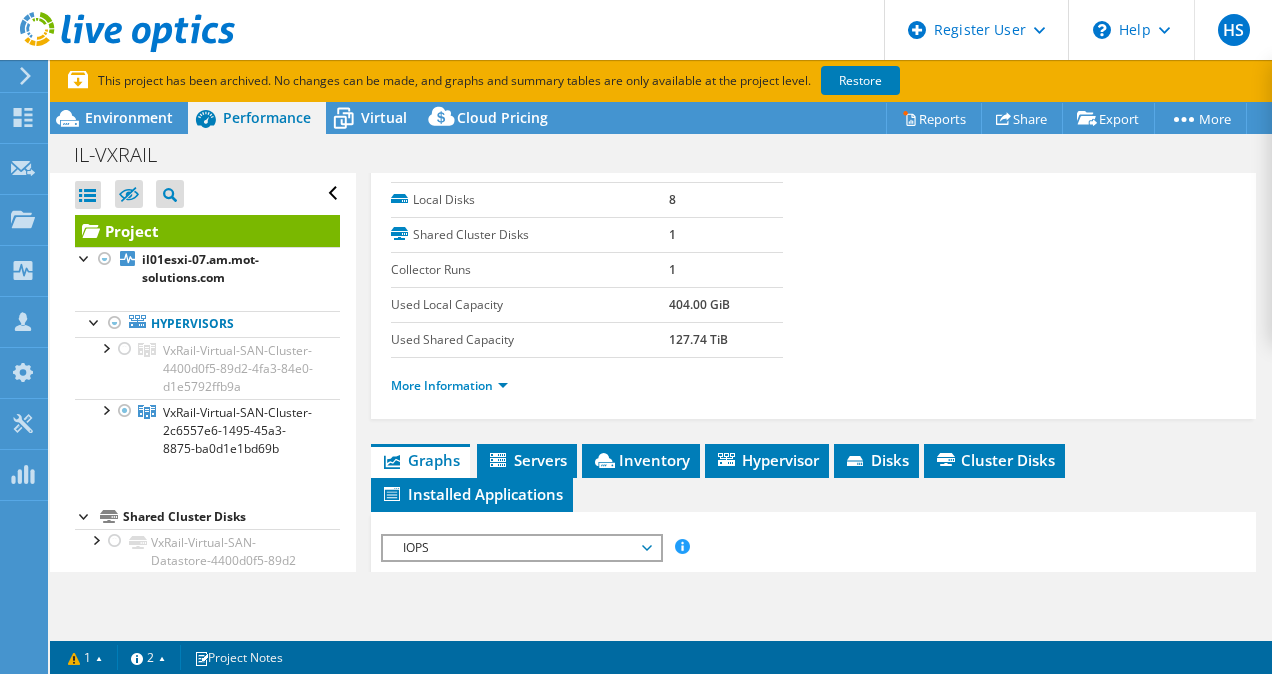 click on "Inventory" at bounding box center (641, 460) 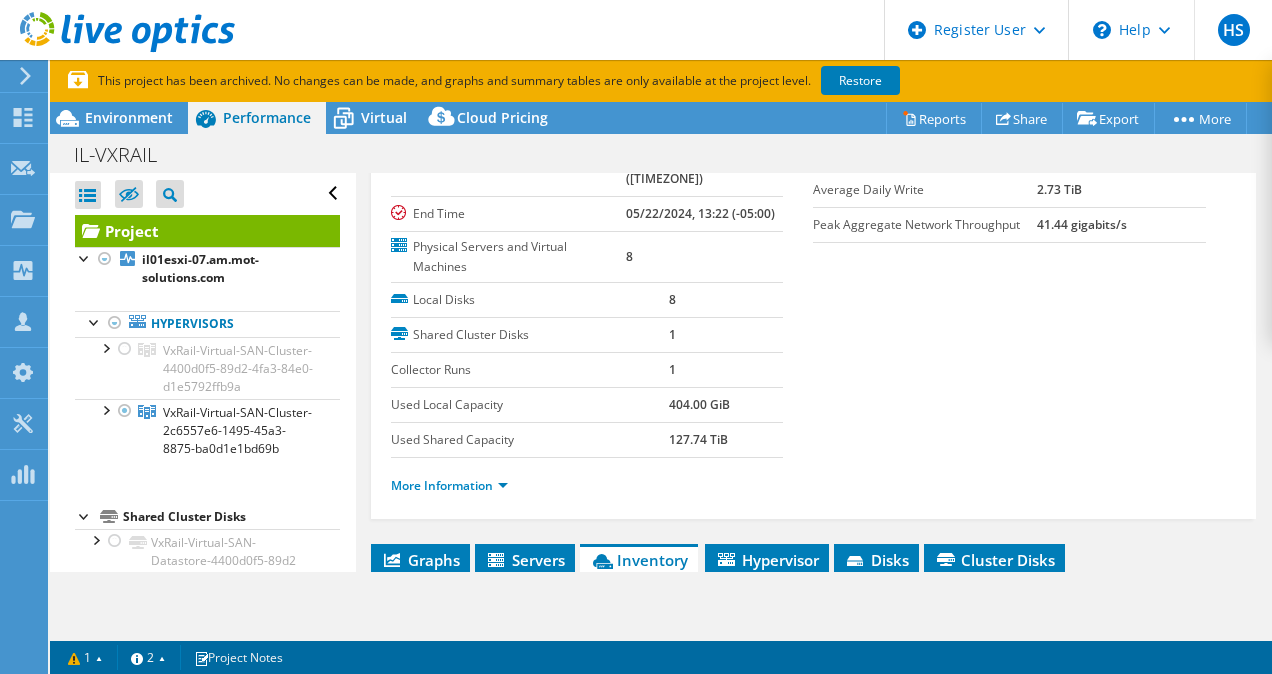 scroll, scrollTop: 600, scrollLeft: 0, axis: vertical 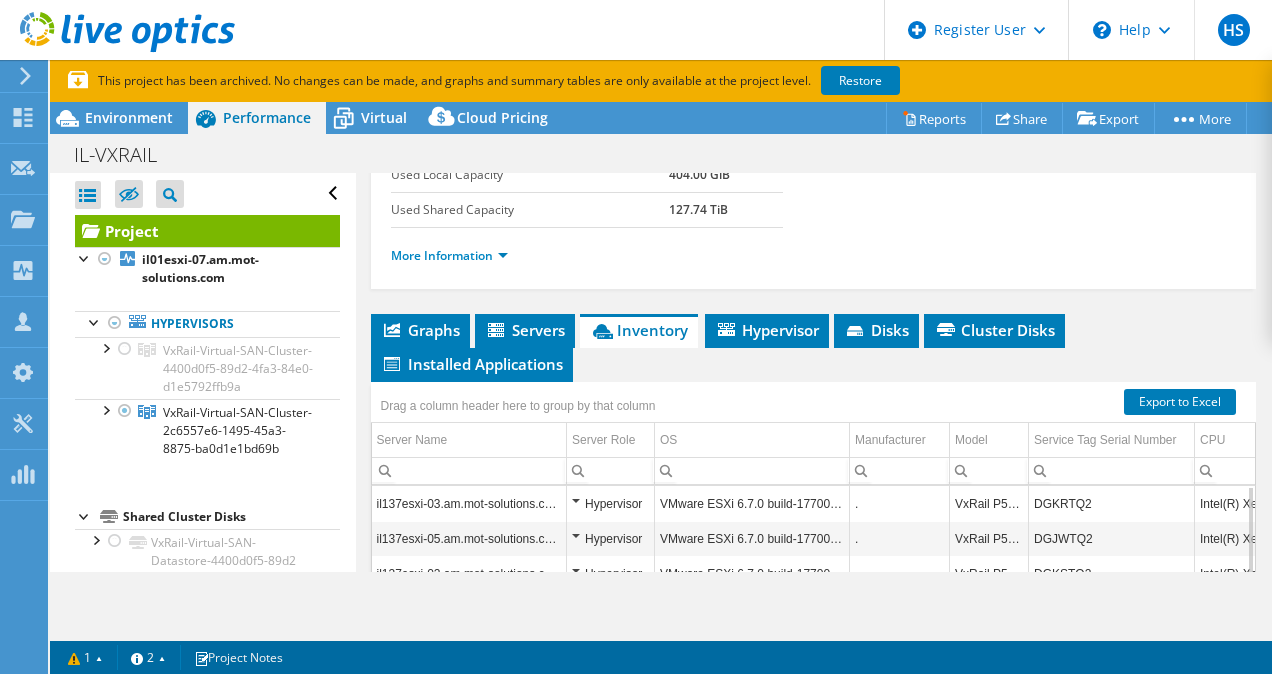click on "Virtual" at bounding box center (374, 118) 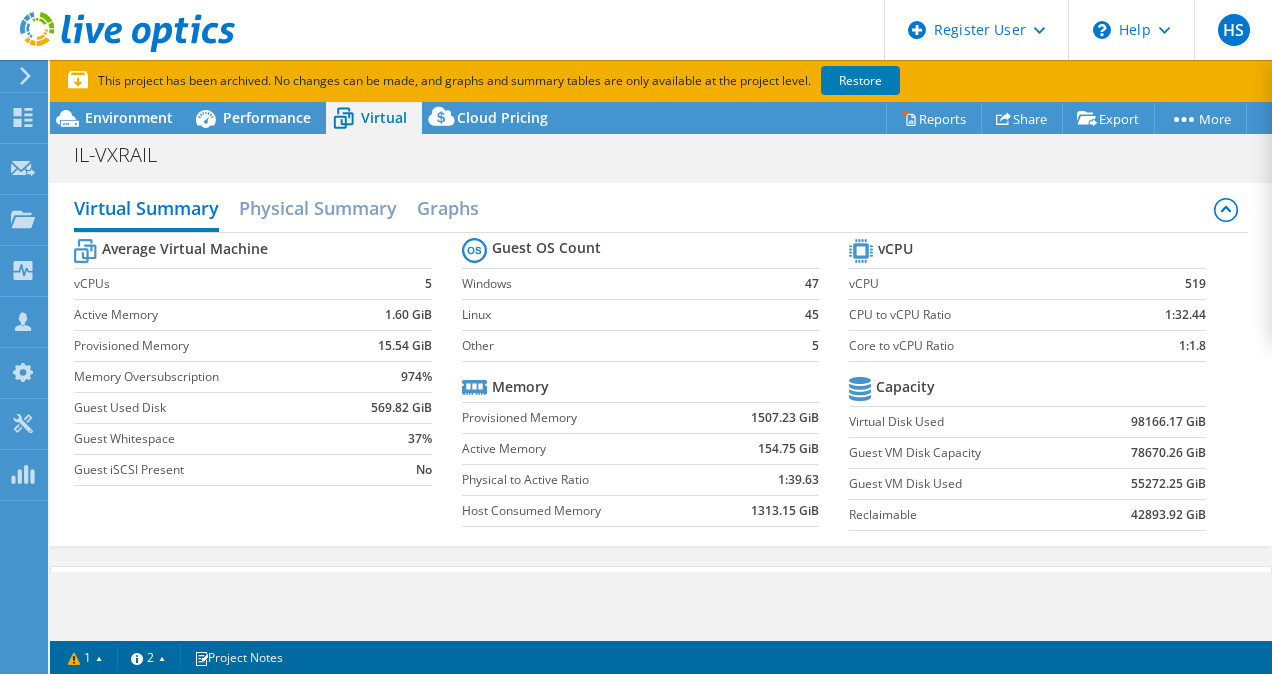 click on "Environment" at bounding box center [119, 118] 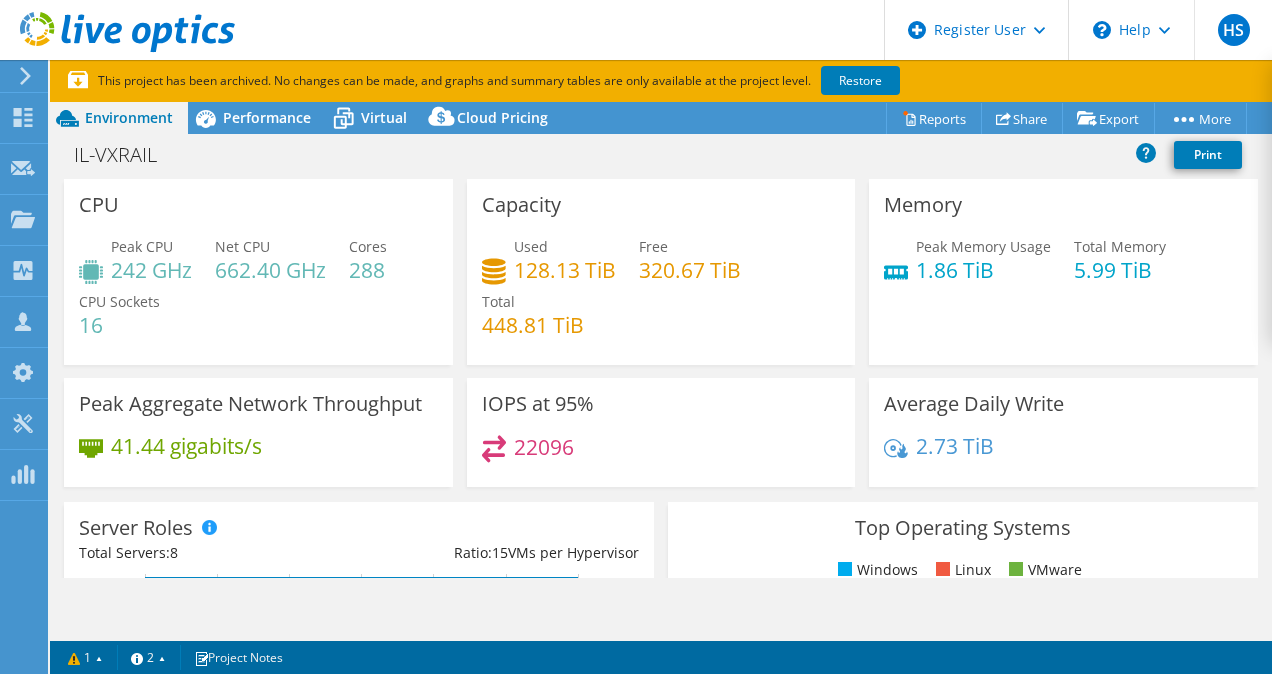 click on "Performance" at bounding box center [267, 117] 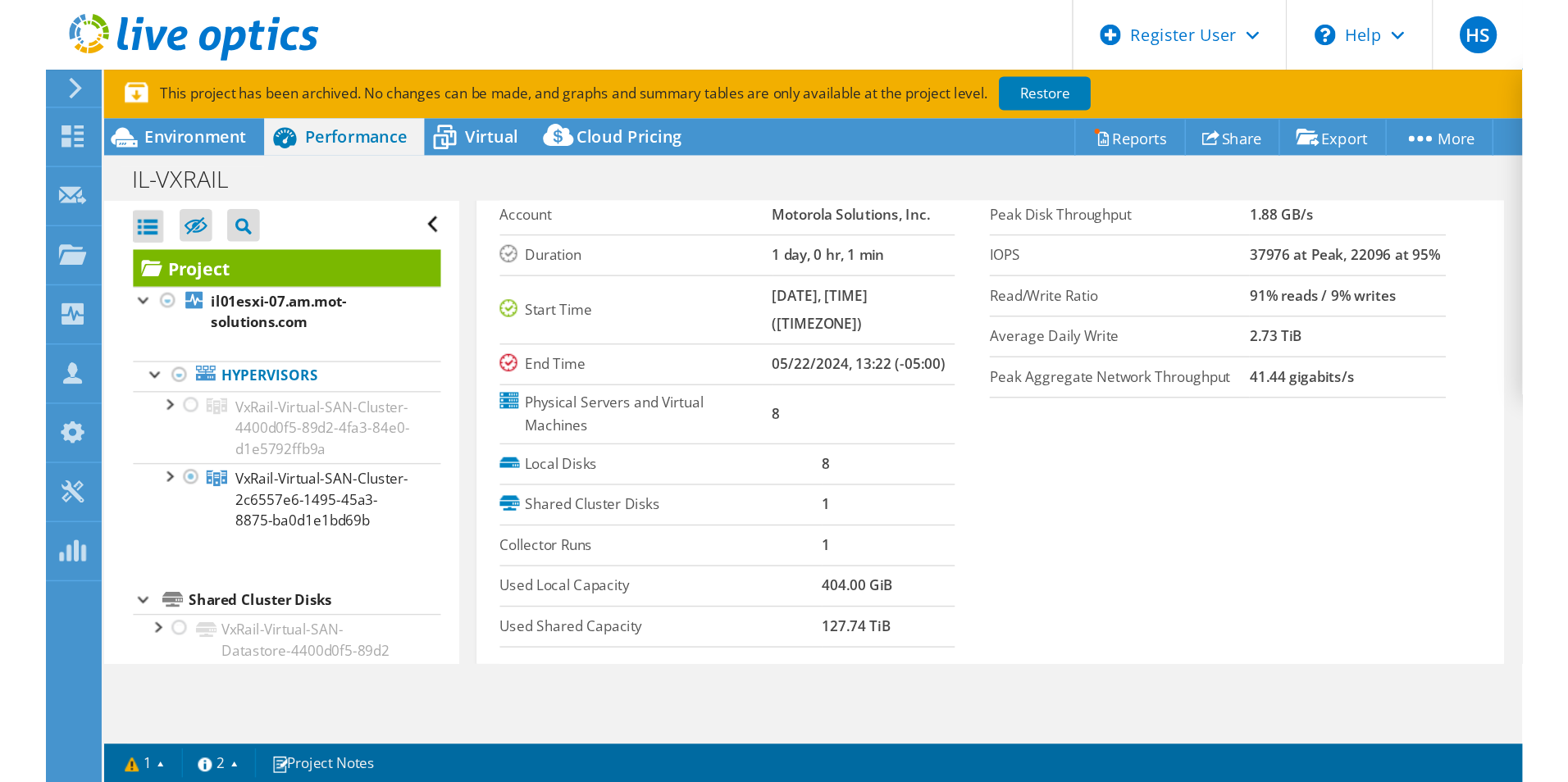scroll, scrollTop: 0, scrollLeft: 0, axis: both 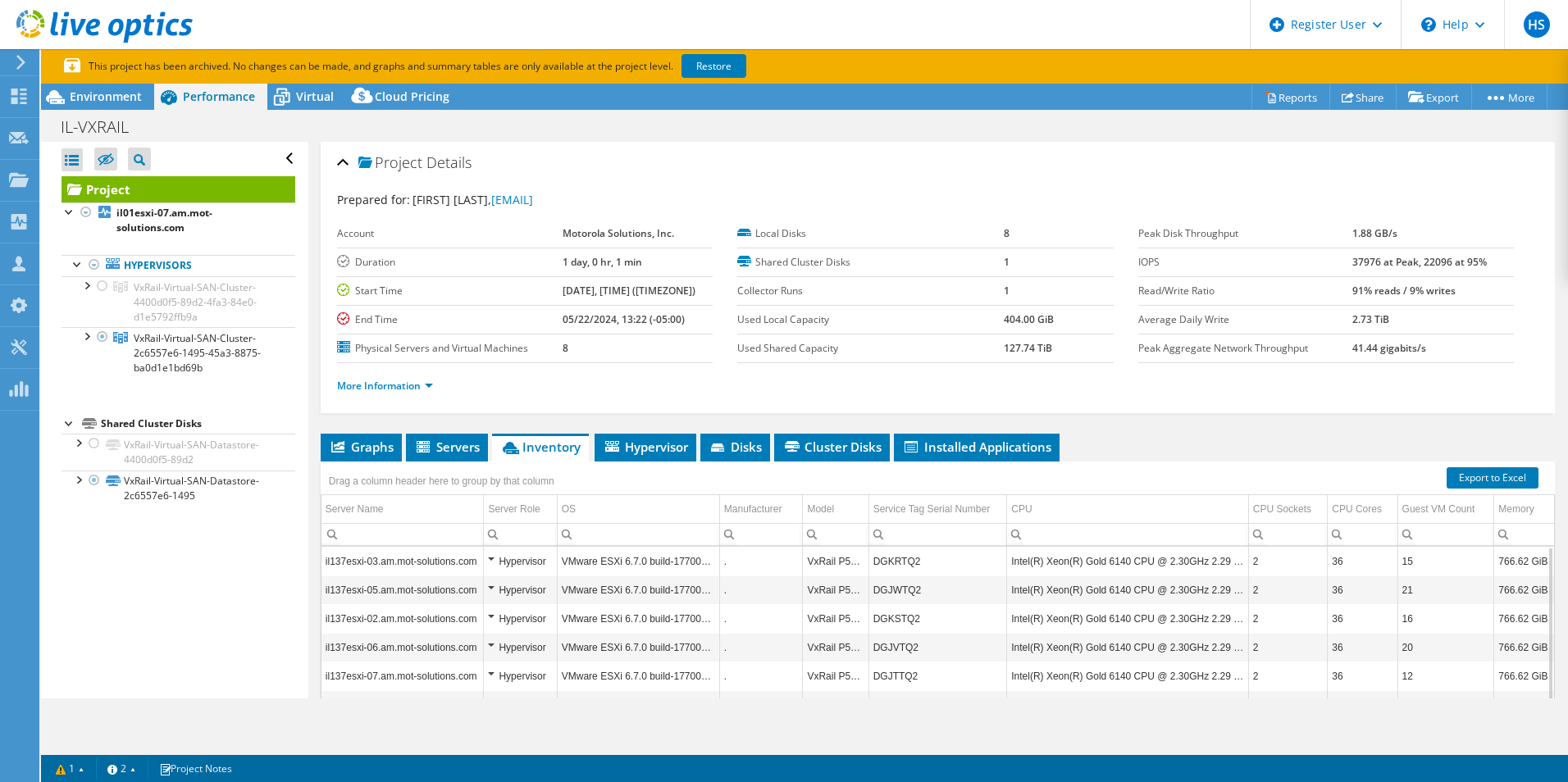 click on "Virtual" at bounding box center (315, 96) 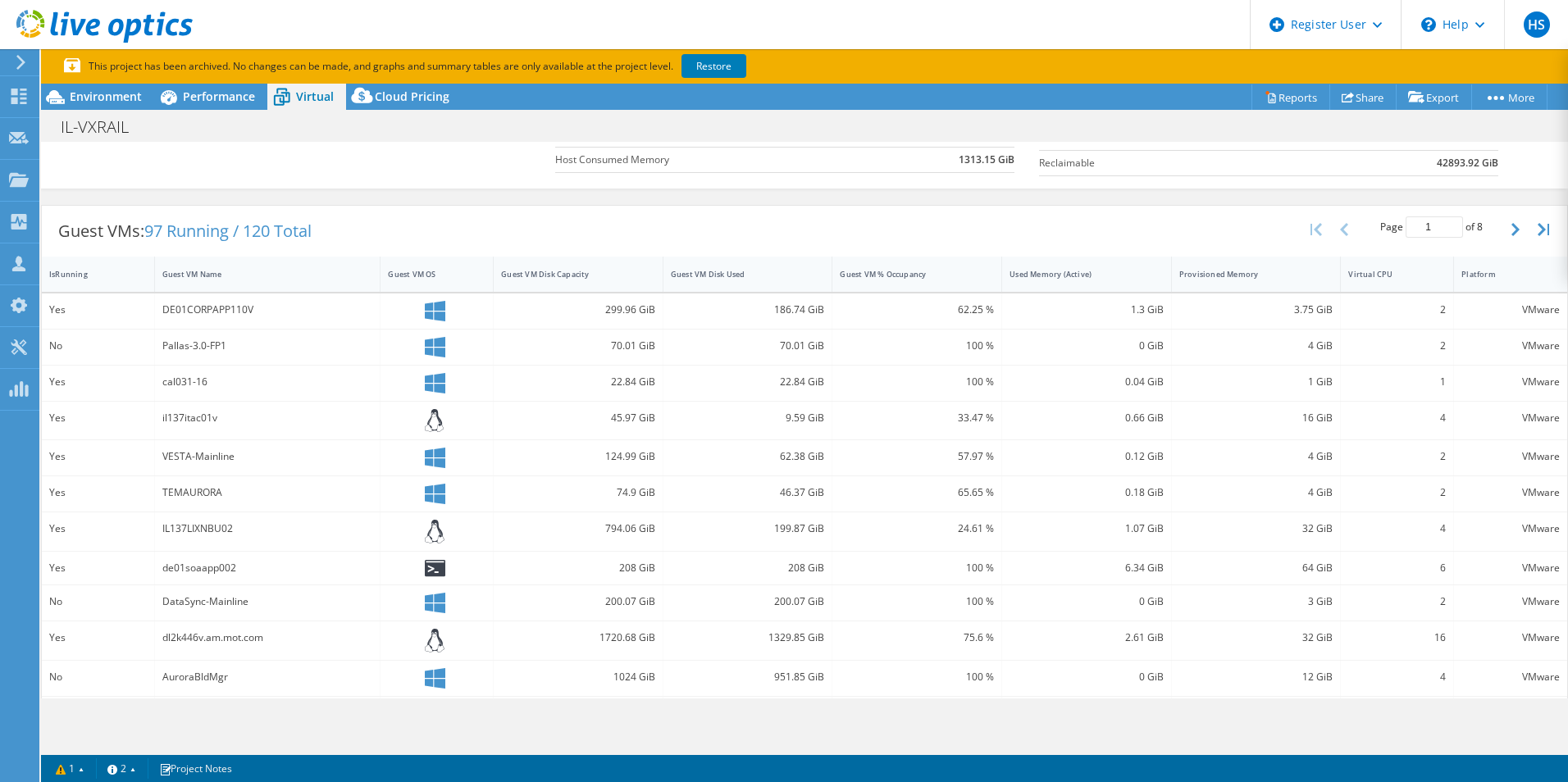 scroll, scrollTop: 0, scrollLeft: 0, axis: both 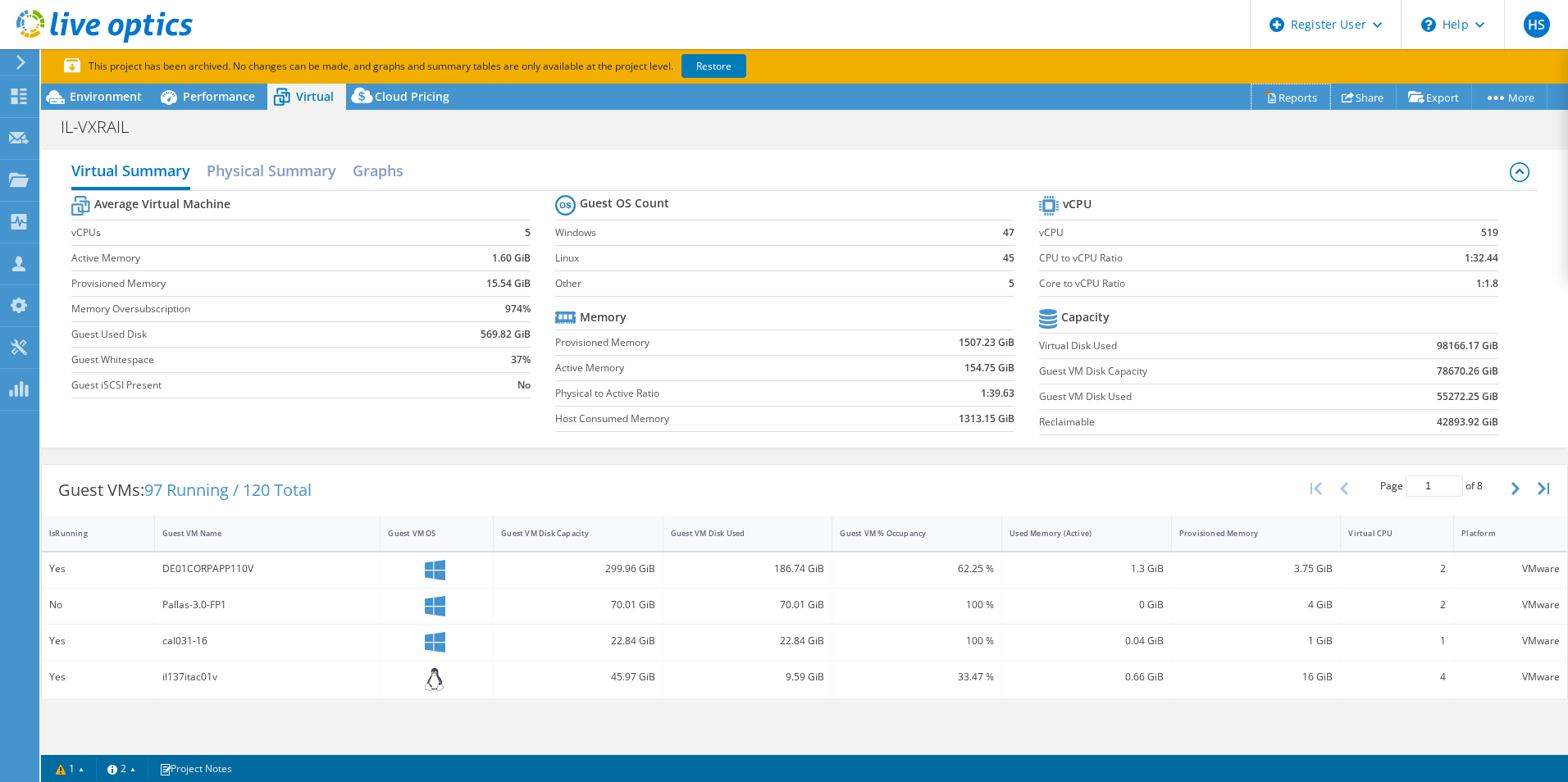 click on "Reports" at bounding box center (1291, 97) 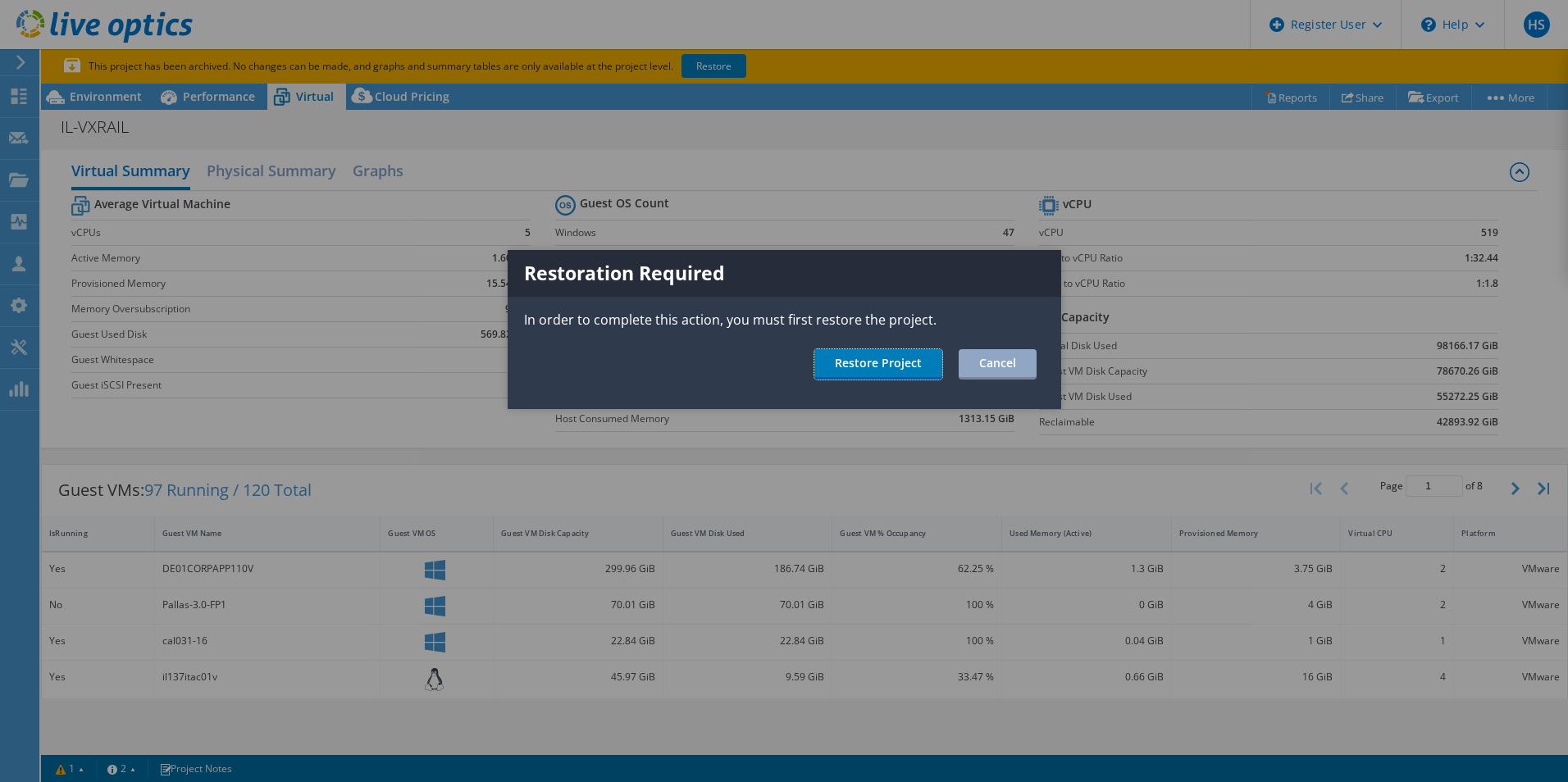 click on "Restore Project" at bounding box center [878, 364] 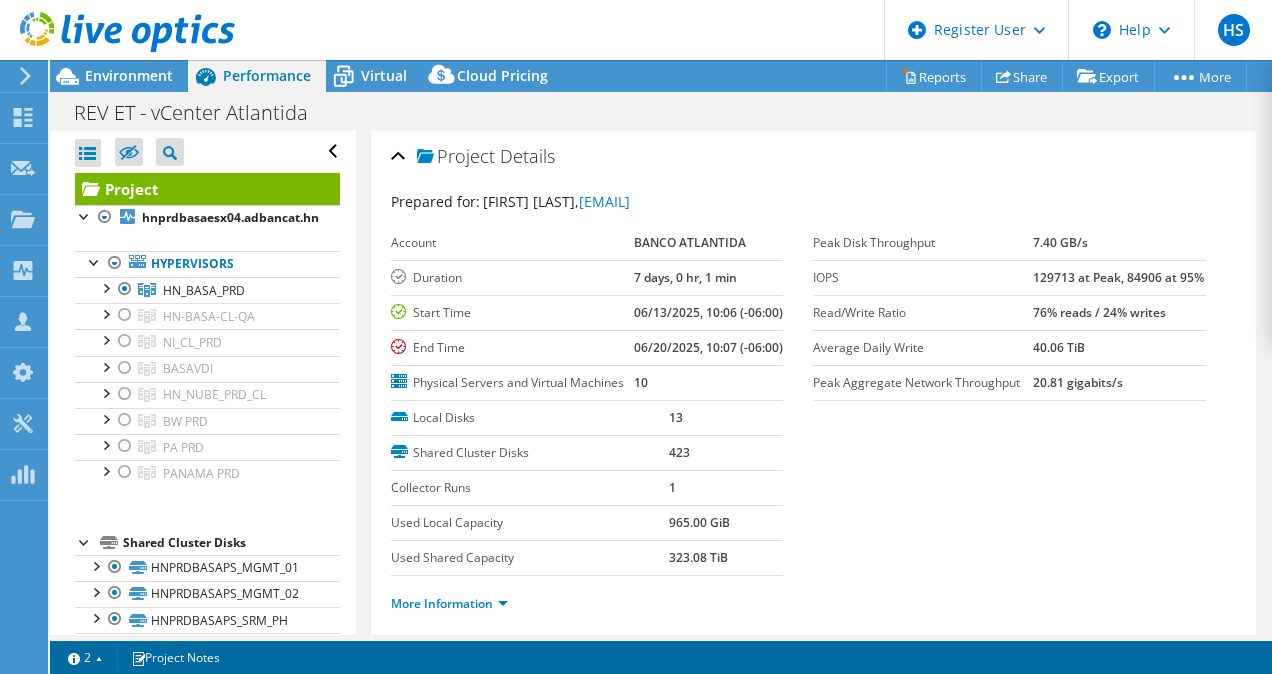 select on "USD" 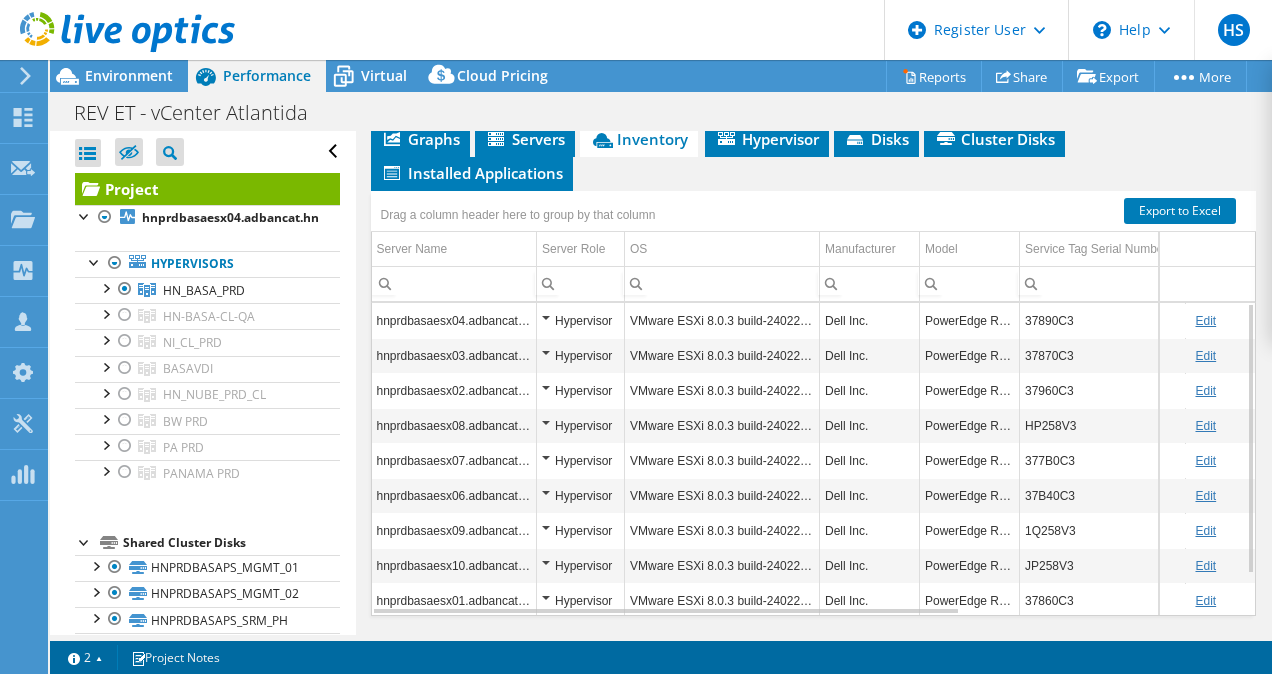 scroll, scrollTop: 600, scrollLeft: 0, axis: vertical 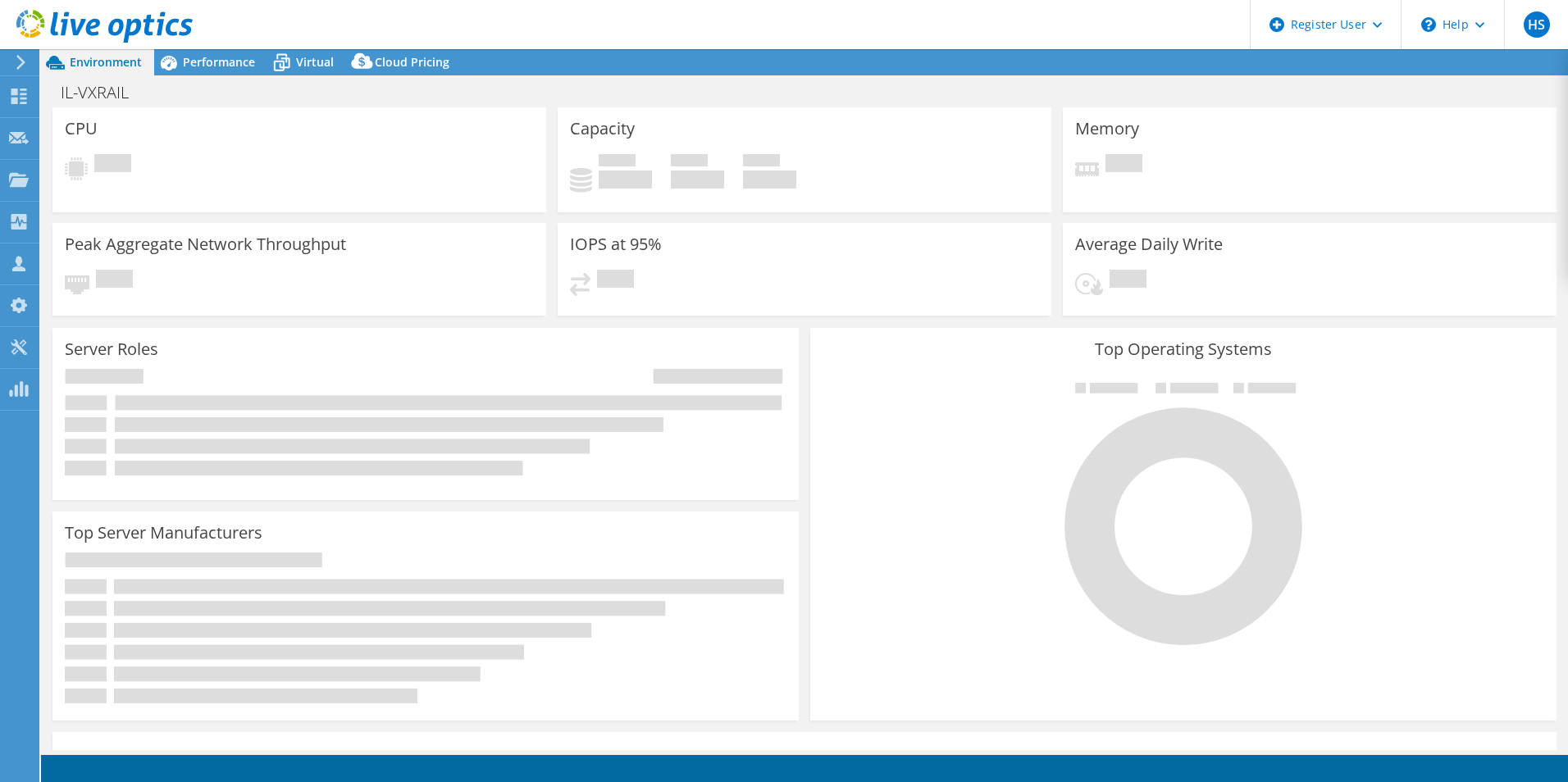 select on "USD" 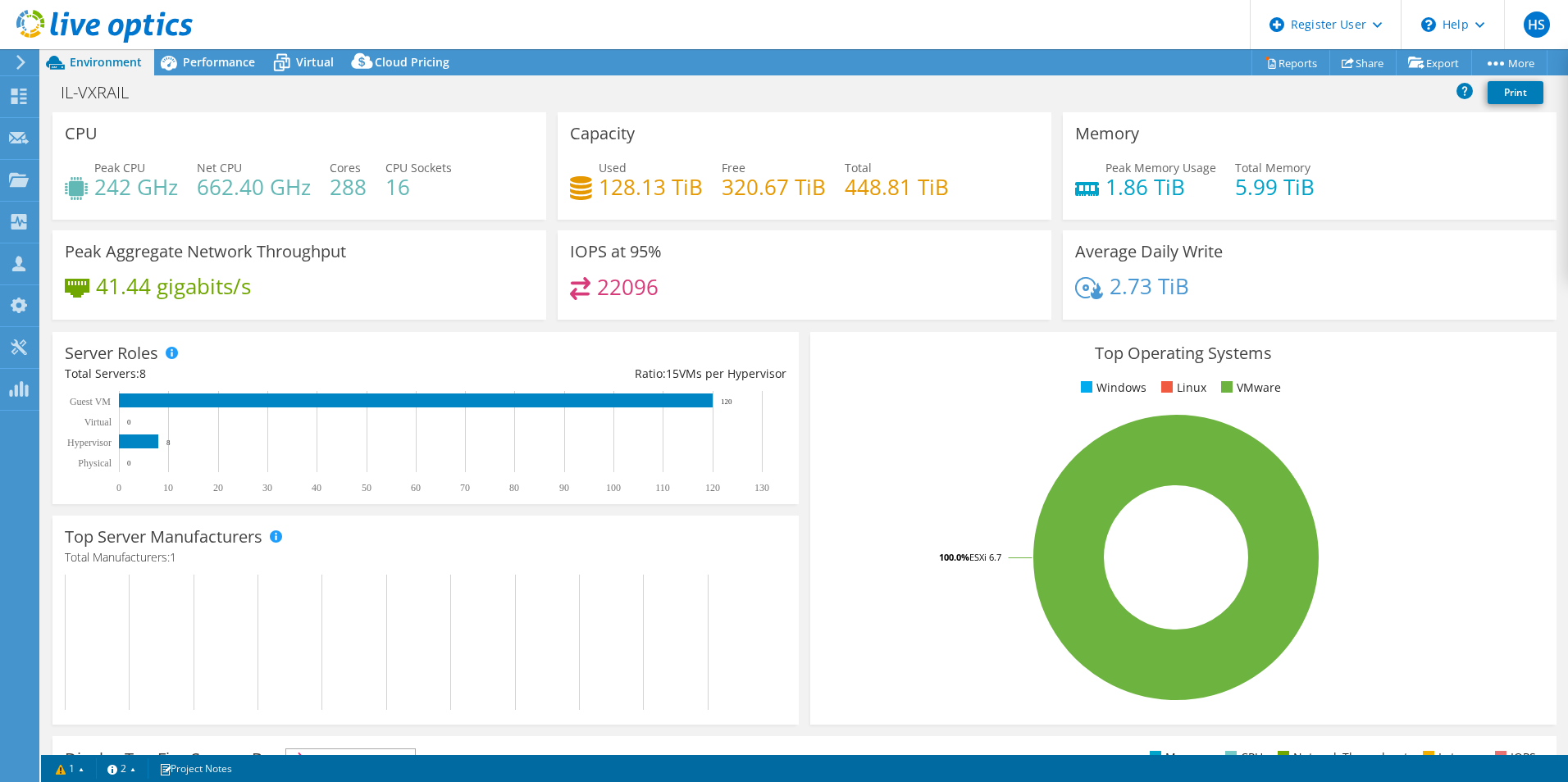 click on "Performance" at bounding box center (219, 61) 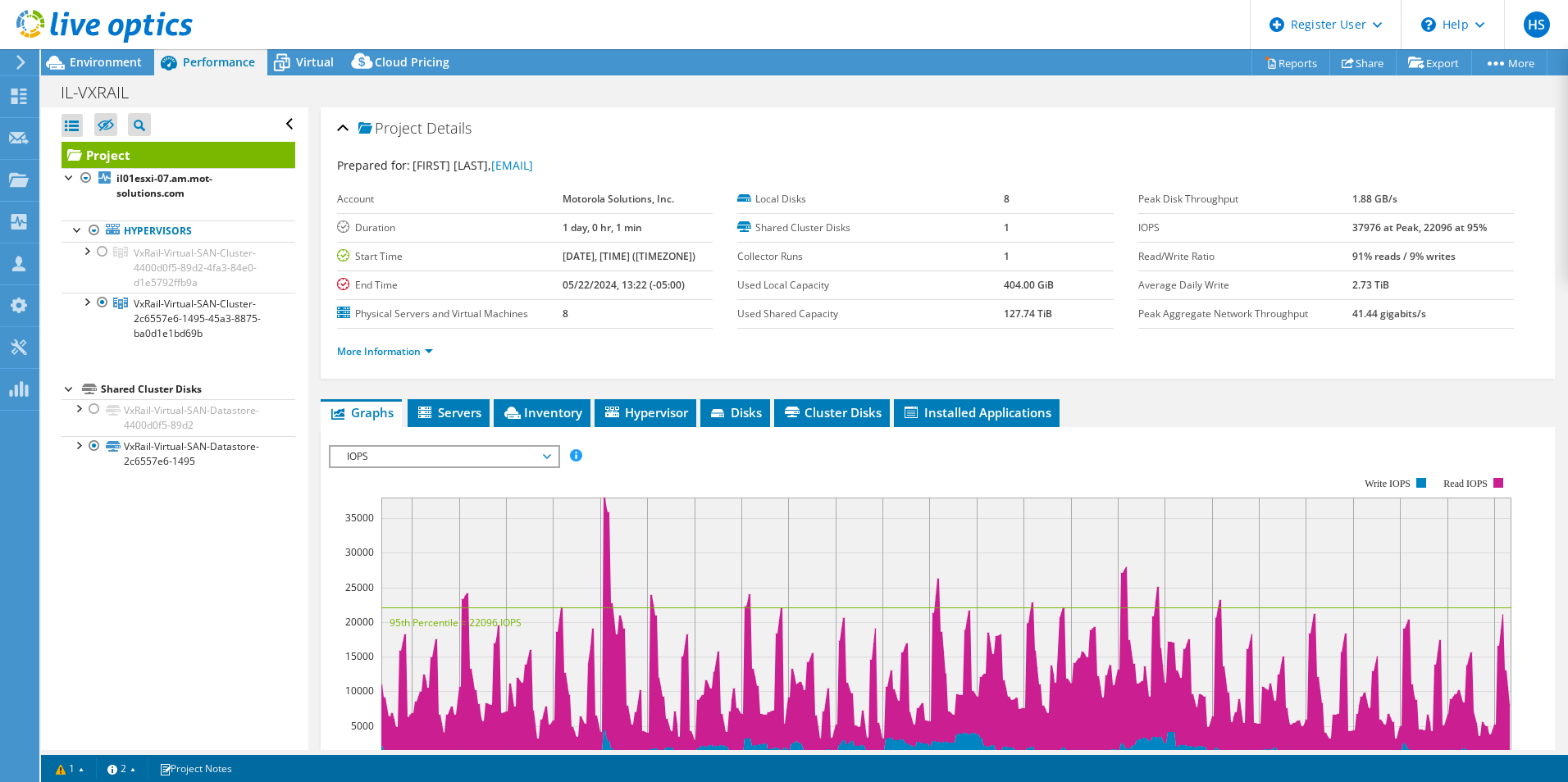 scroll, scrollTop: 82, scrollLeft: 0, axis: vertical 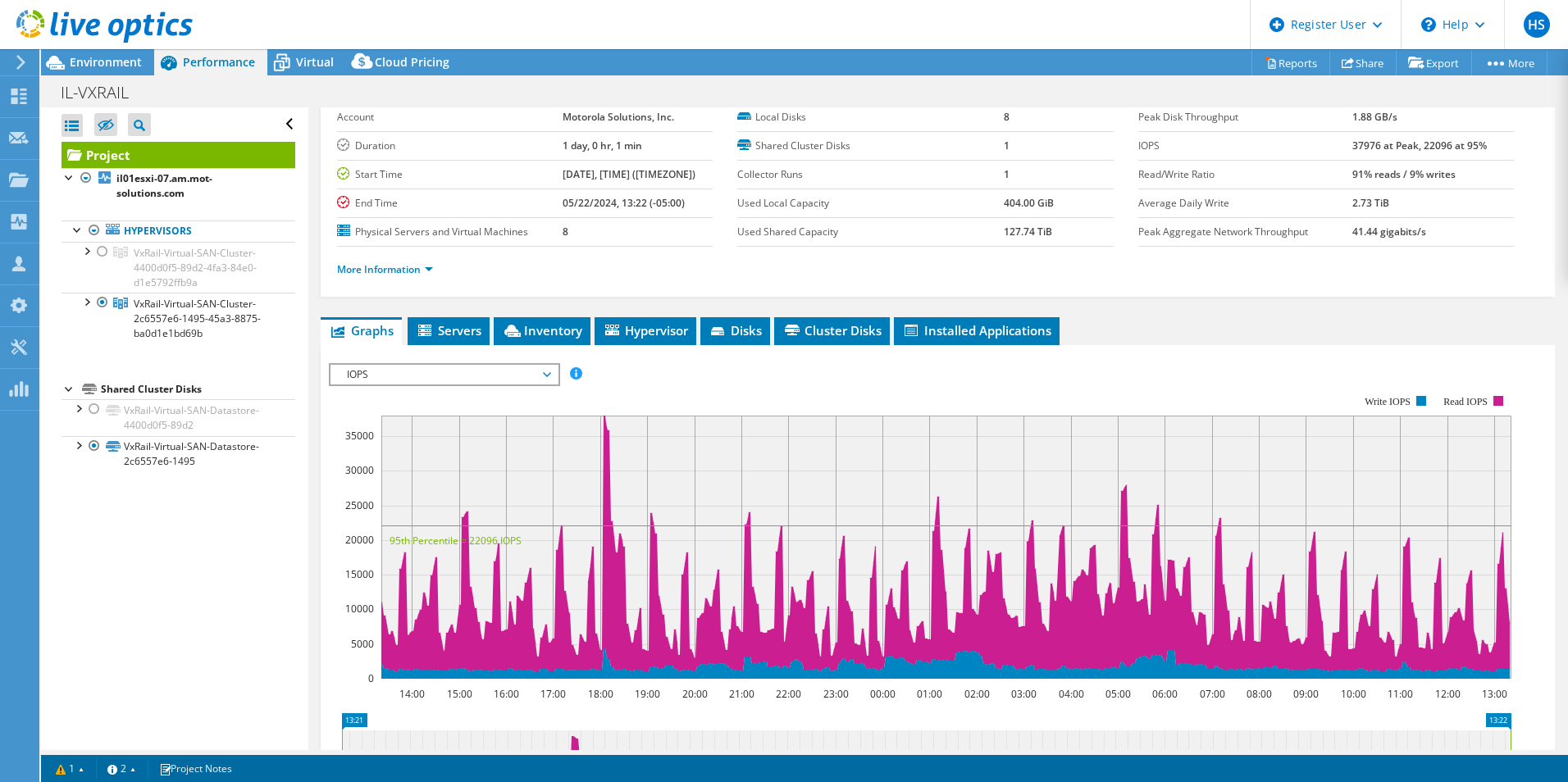 click on "IOPS" at bounding box center [444, 375] 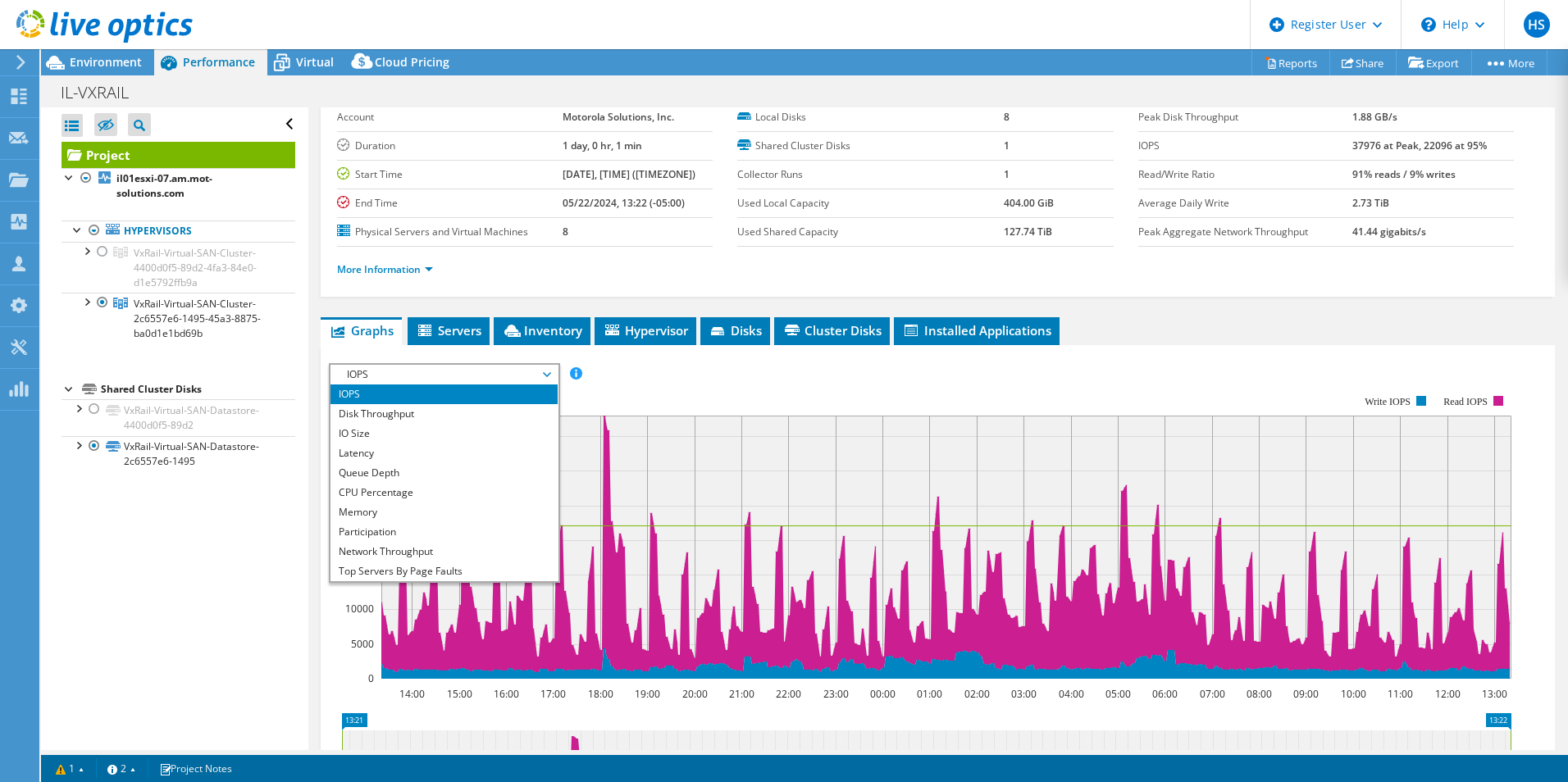 click on "CPU Percentage" at bounding box center (444, 493) 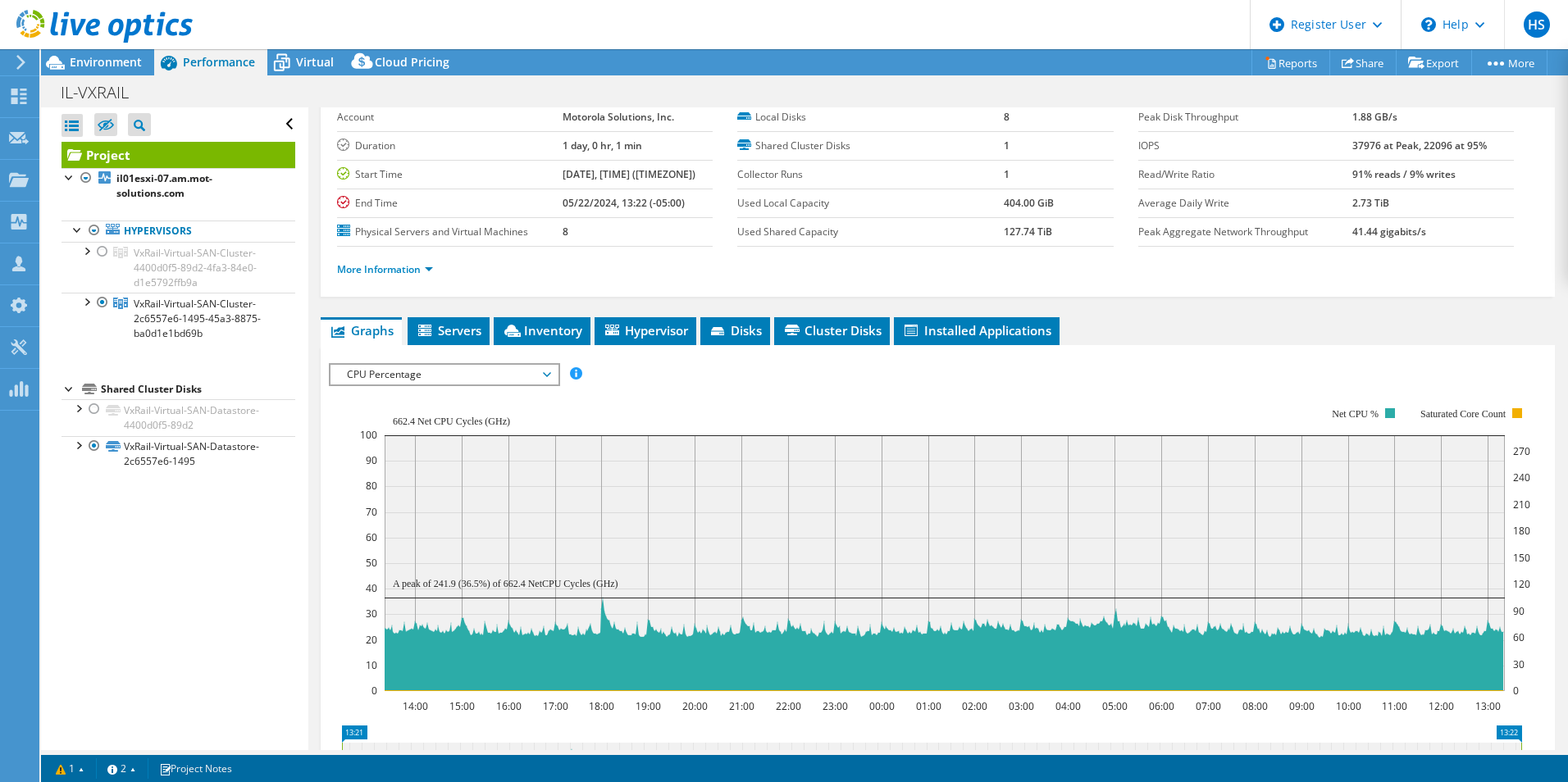 click on "Environment" at bounding box center [106, 61] 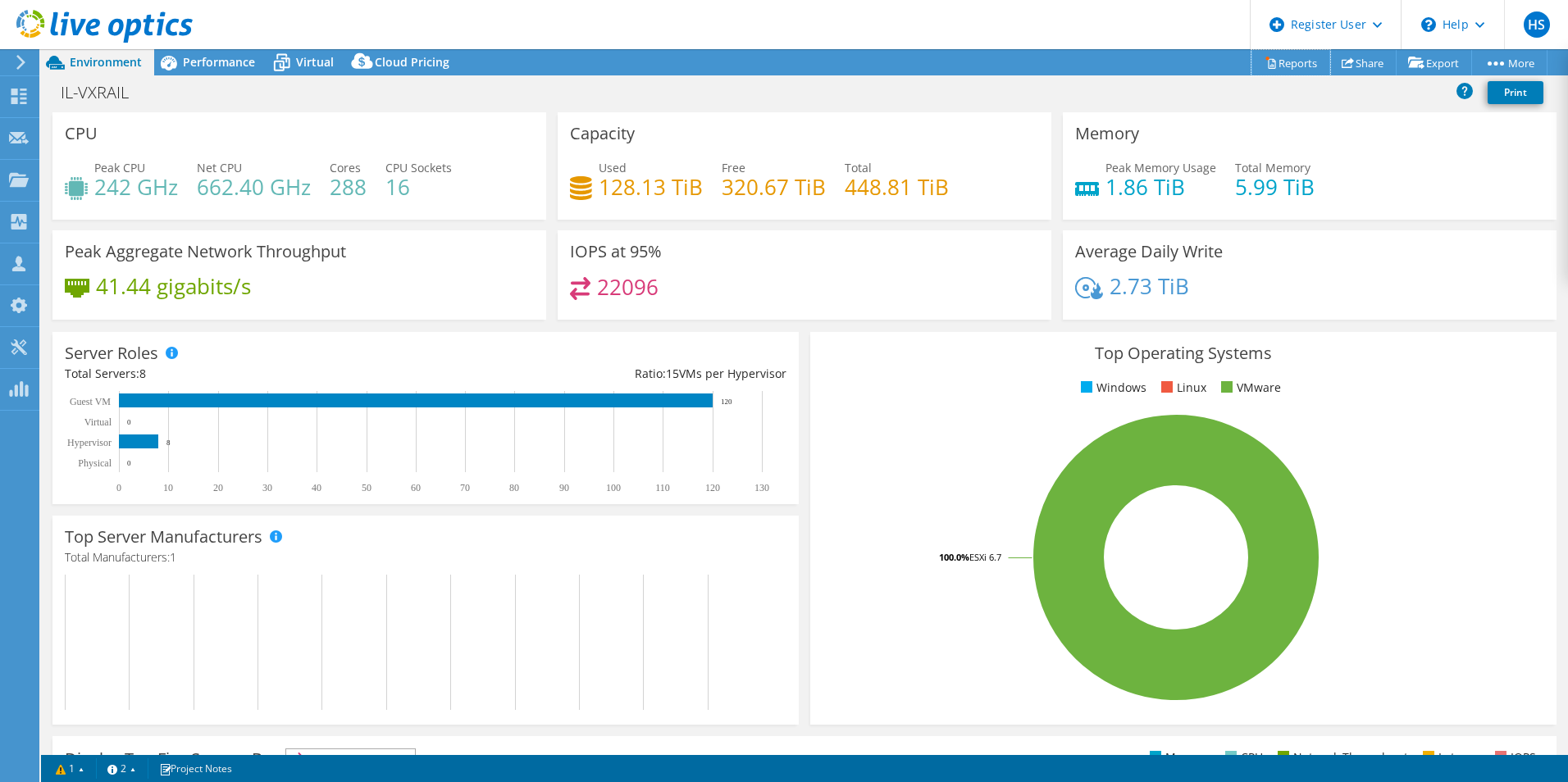 click on "Reports" at bounding box center [1291, 62] 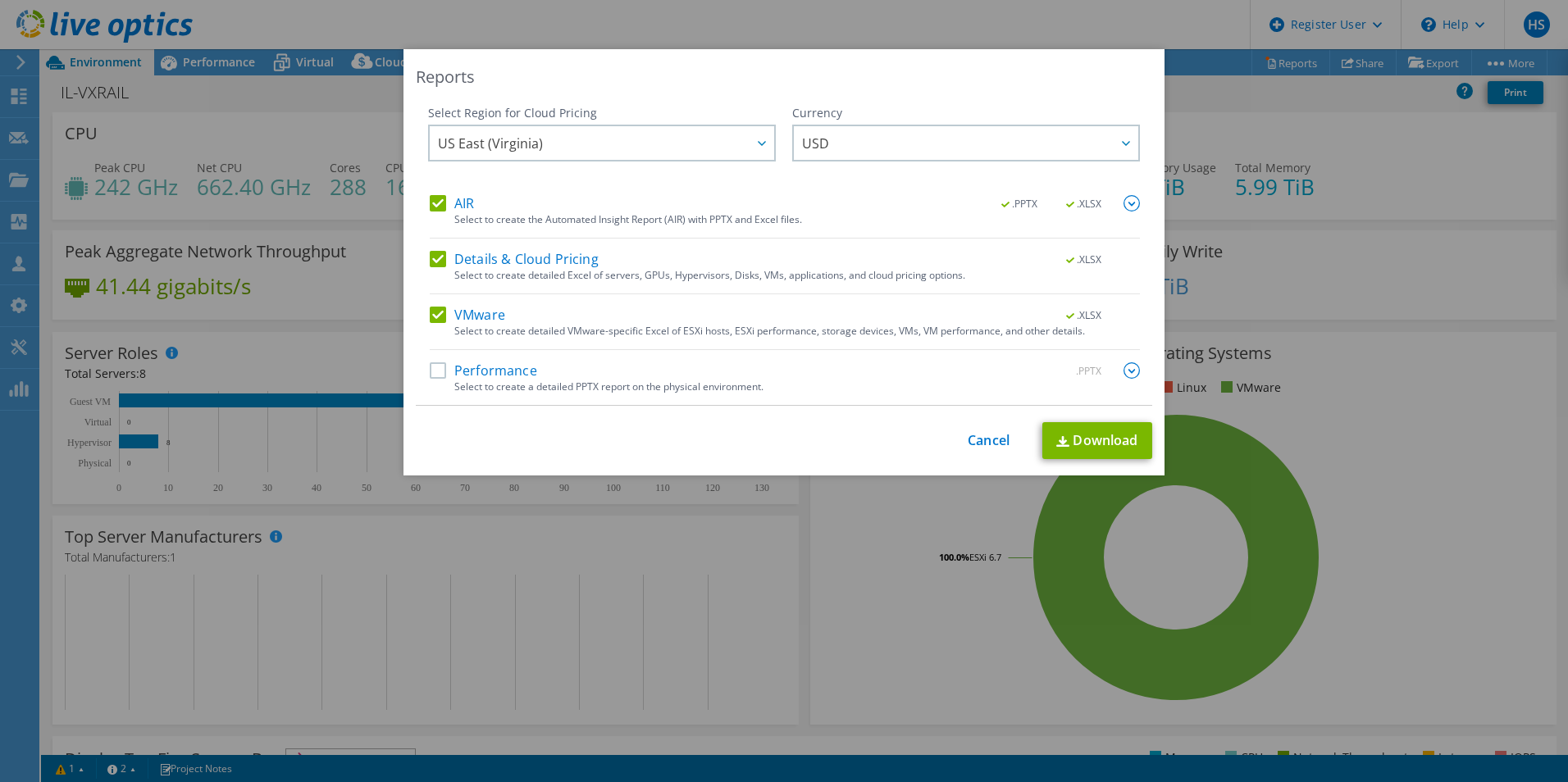 click on "Details & Cloud Pricing" at bounding box center [514, 259] 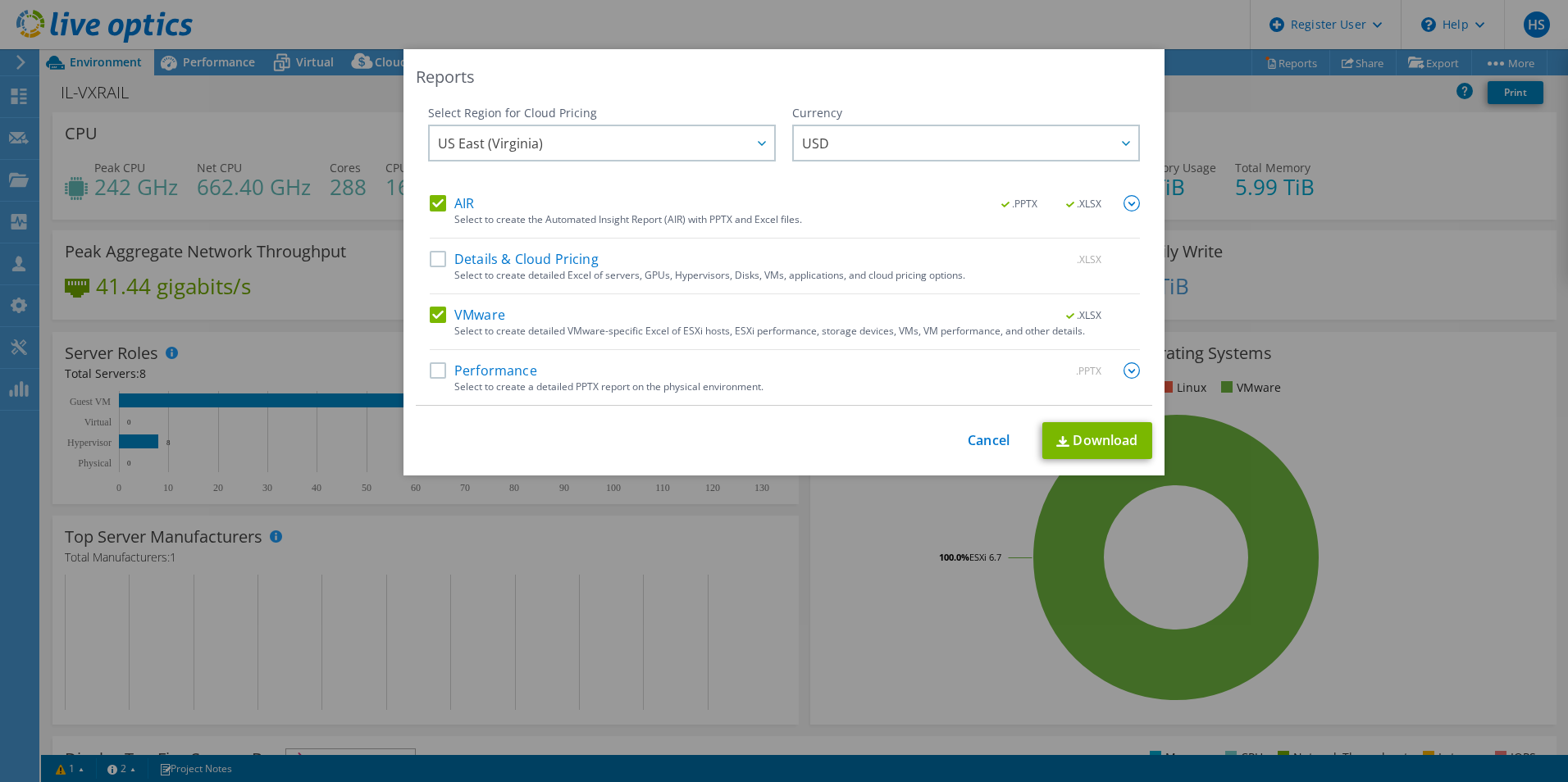 click on "AIR
.PPTX
.XLSX" at bounding box center [785, 204] 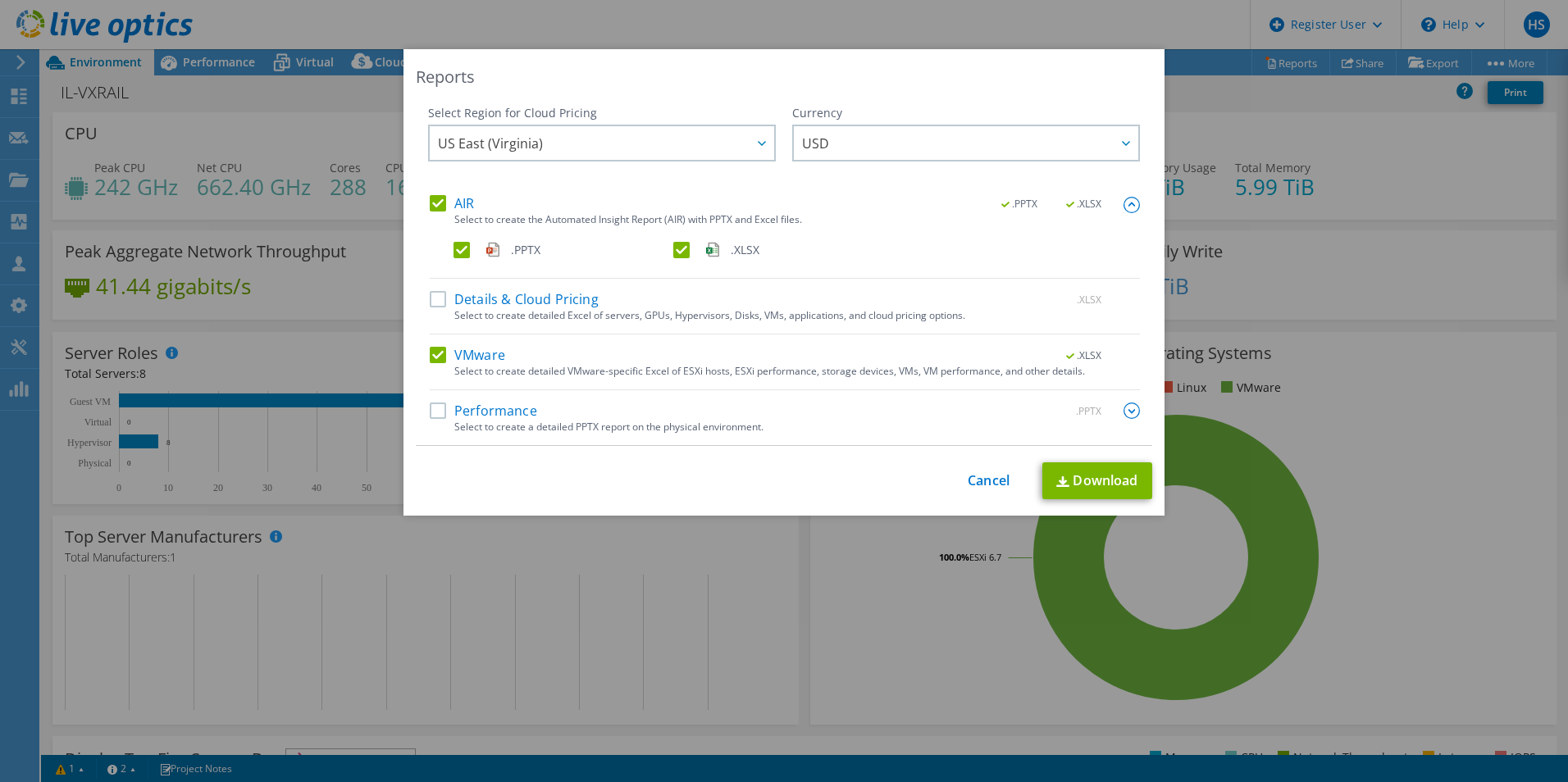 click on "AIR" at bounding box center [452, 203] 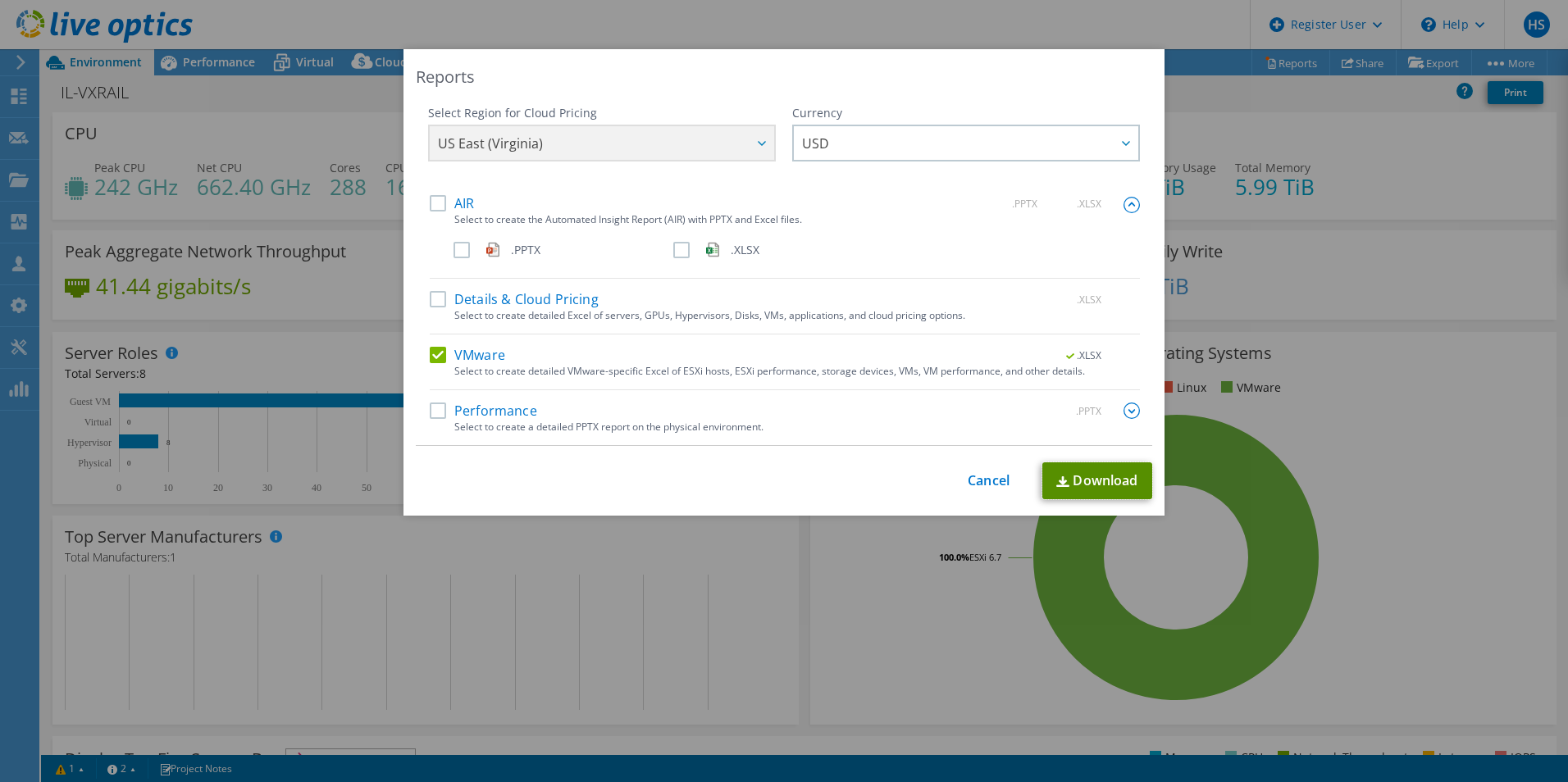 click on "Download" at bounding box center [1097, 480] 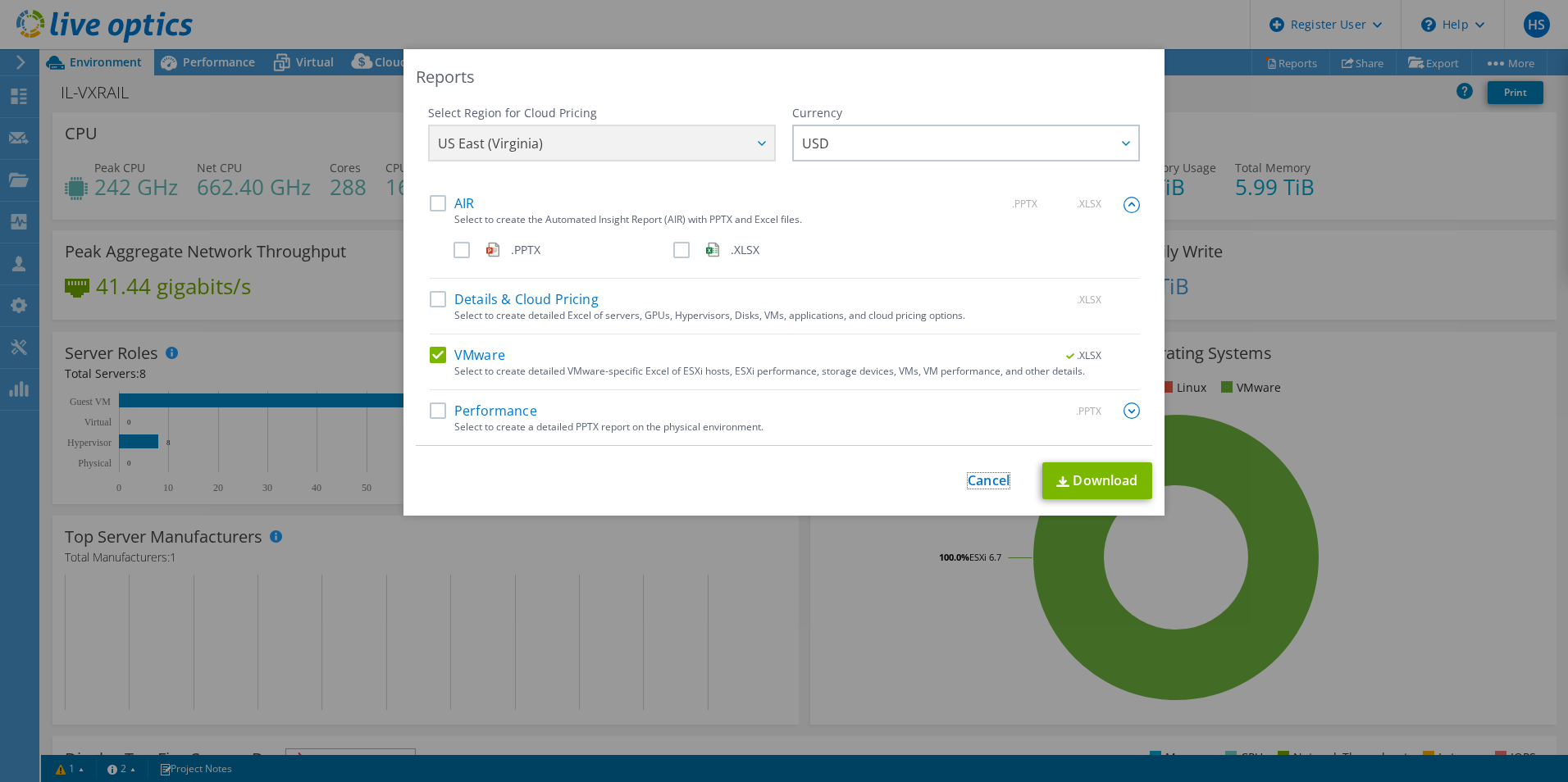 click on "Cancel" at bounding box center (988, 480) 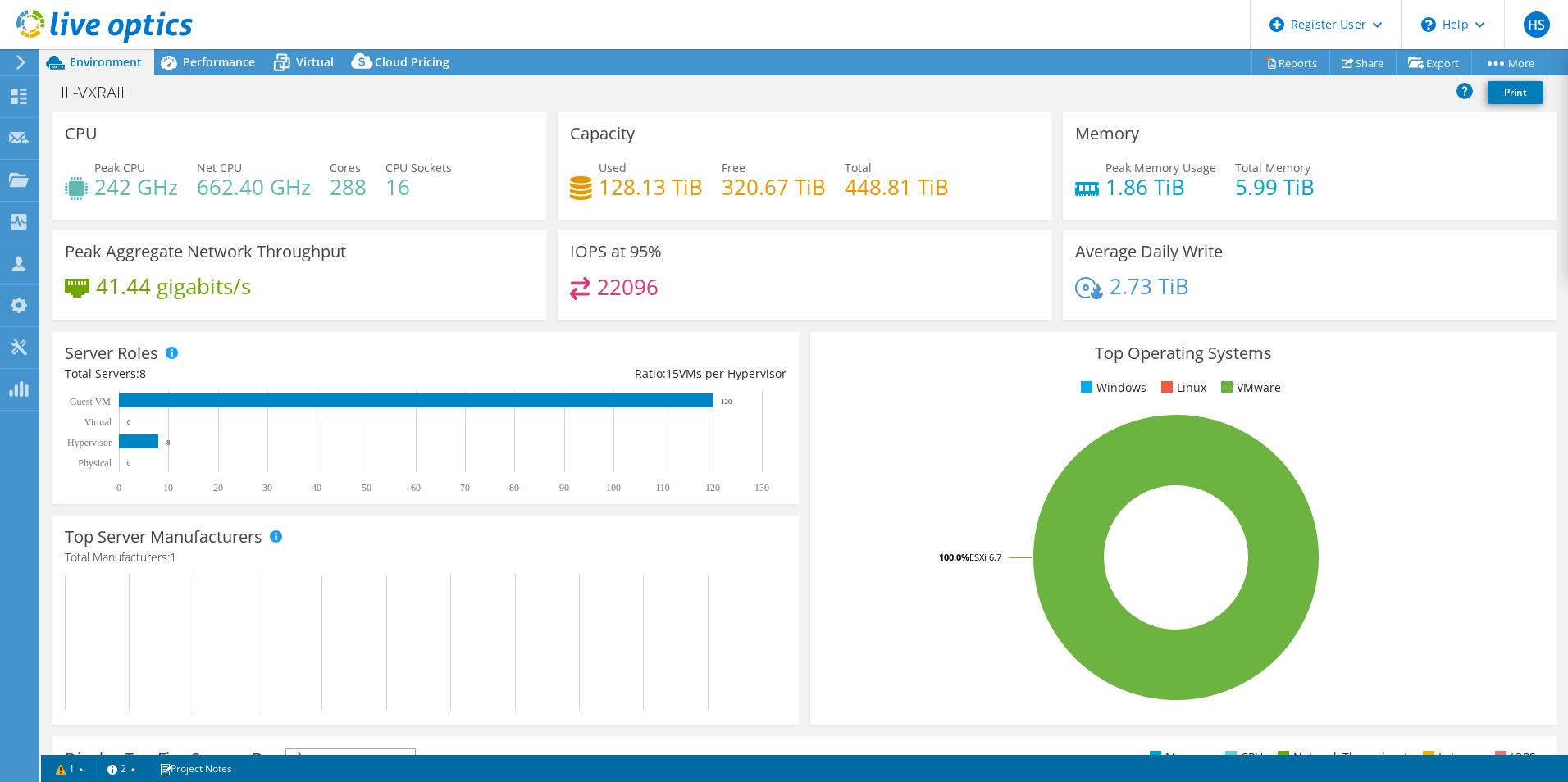 click on "Virtual" at bounding box center [315, 61] 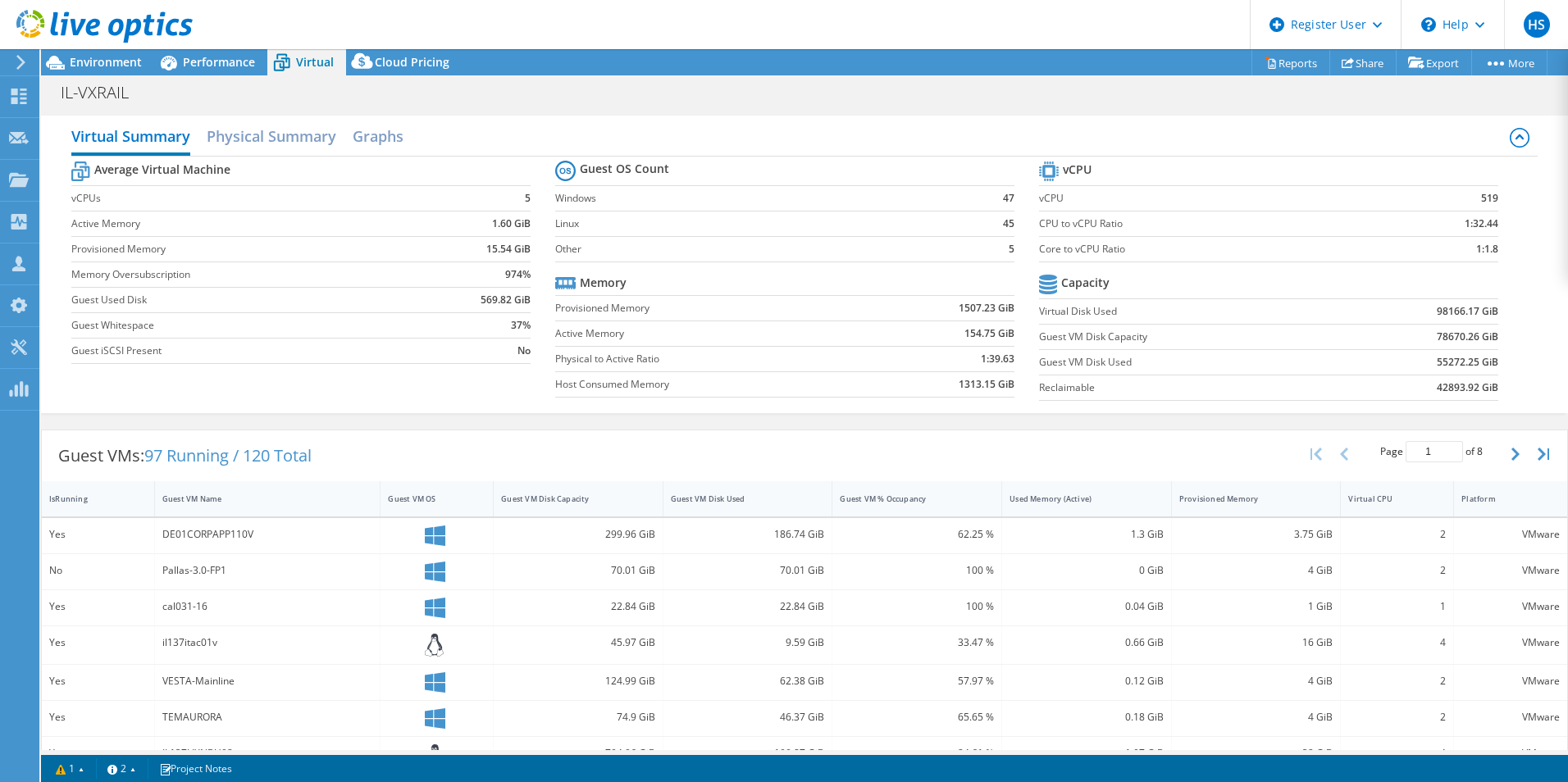 click on "Performance" at bounding box center [219, 61] 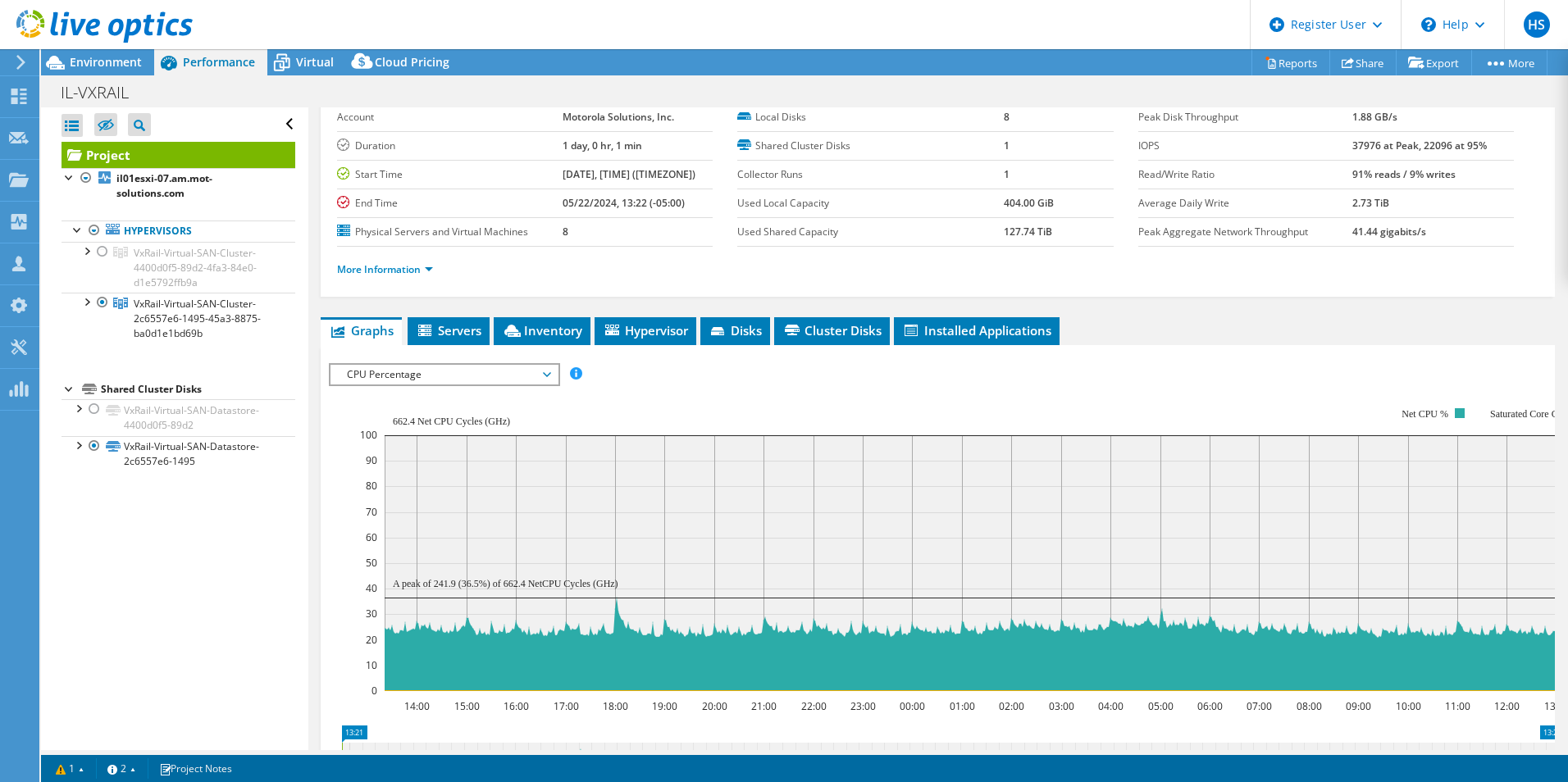 scroll, scrollTop: 0, scrollLeft: 0, axis: both 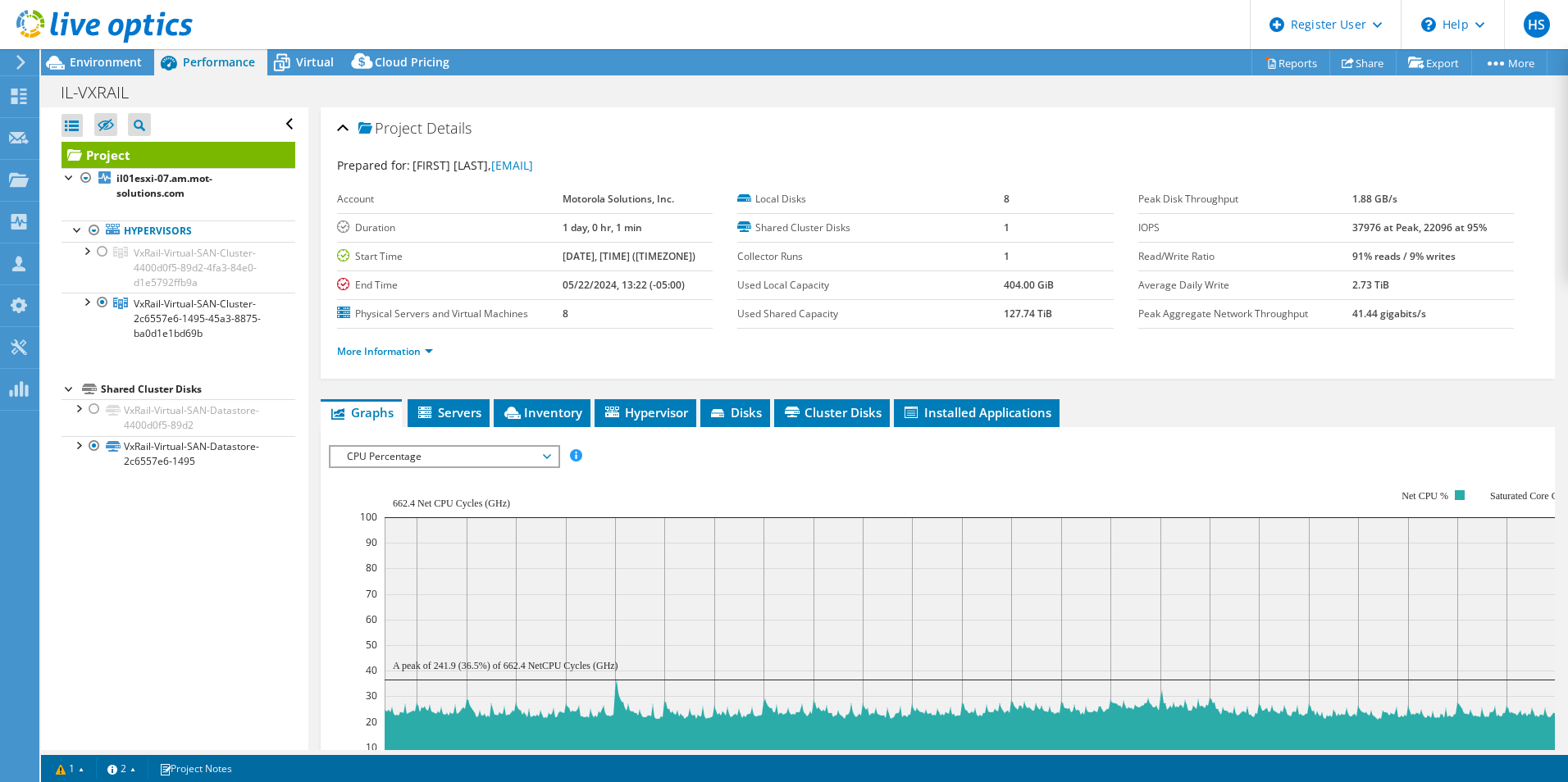 click on "Virtual" at bounding box center [315, 61] 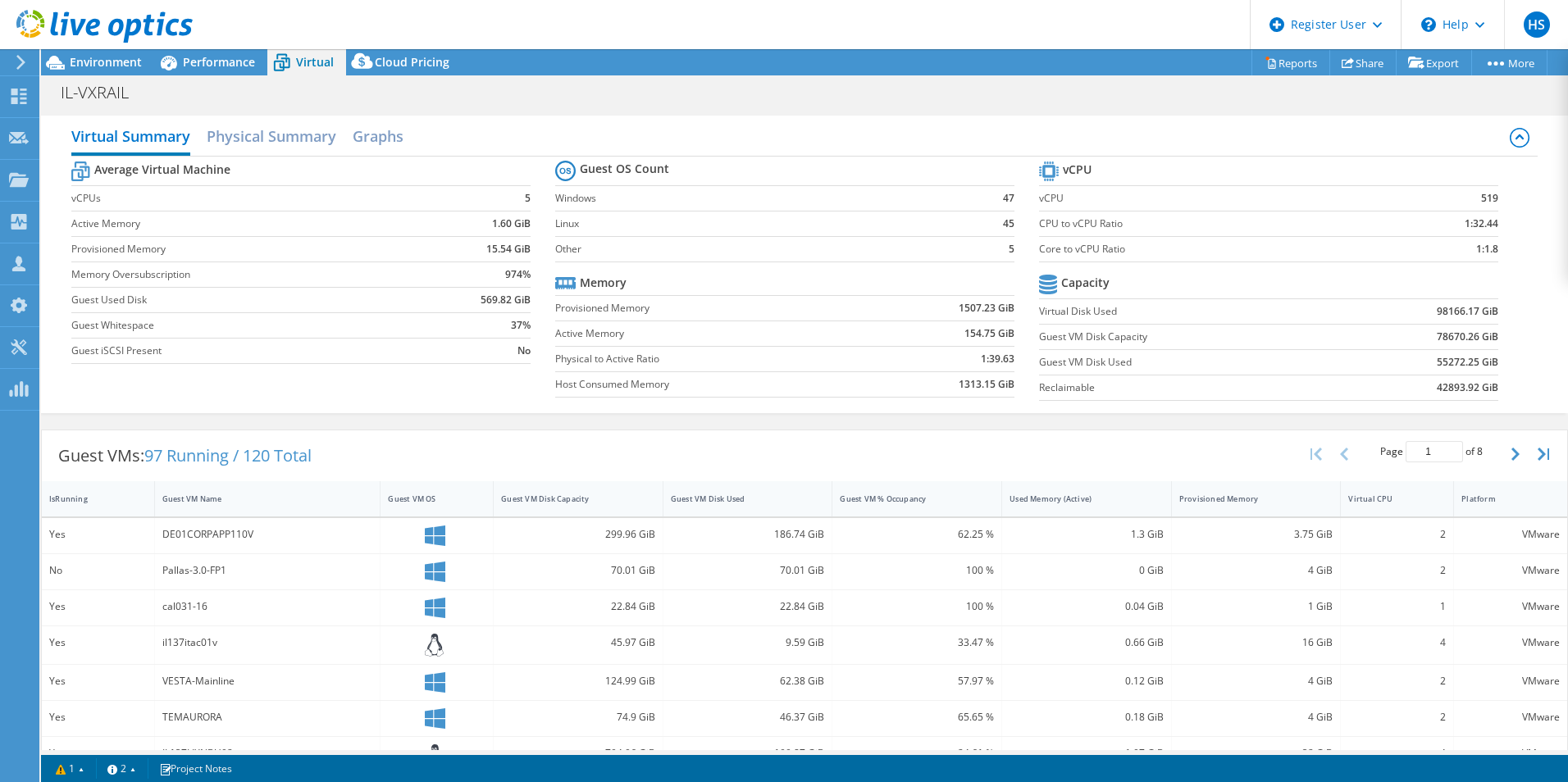 click on "HS
Dell User
Harsh Shukla
Harsh.Shukla2@Dell.com
Dell
My Profile
Log Out
\n
Help
Explore Helpful Articles
Contact Support" at bounding box center (784, 25) 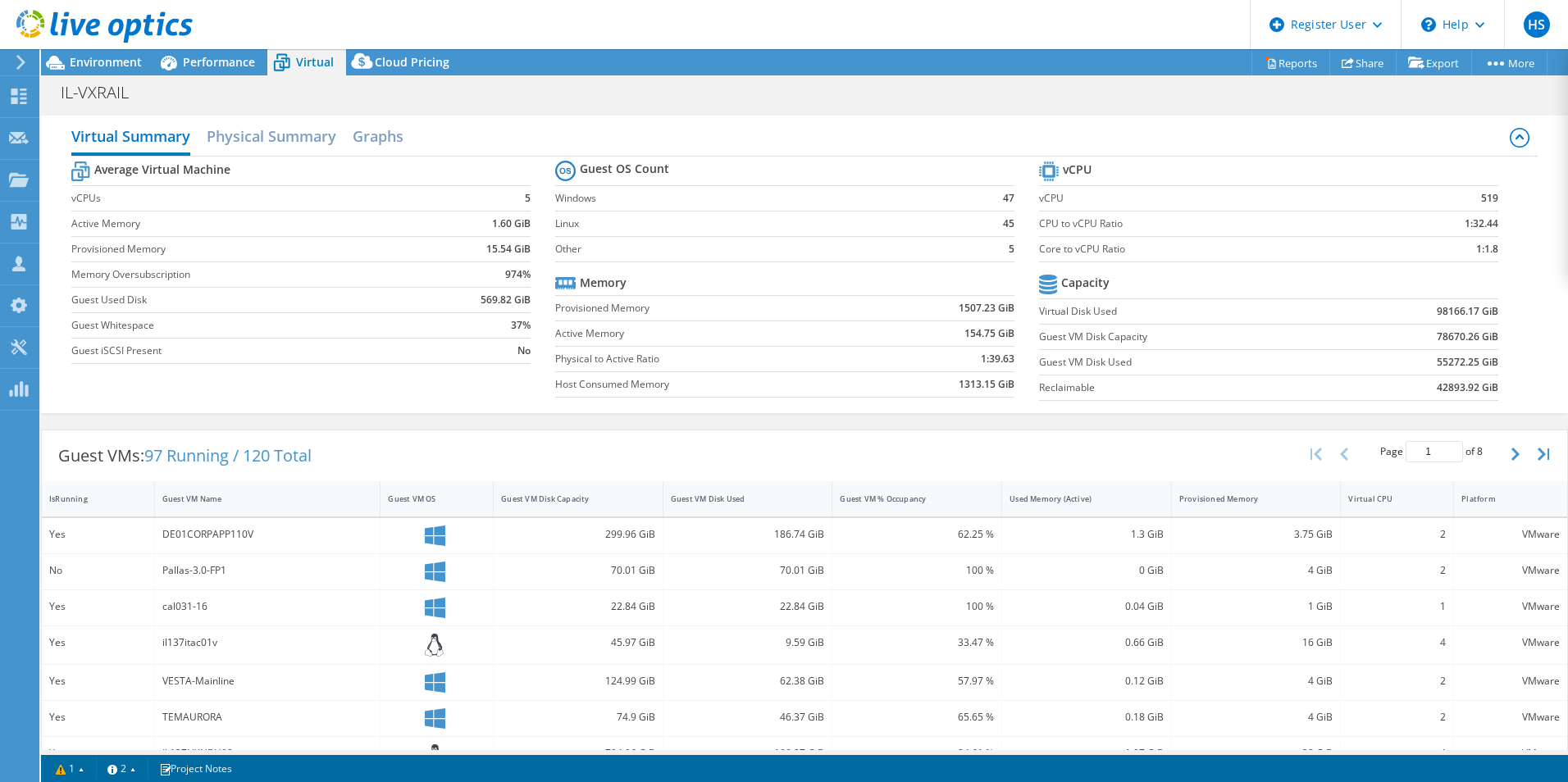 click on "Performance" at bounding box center (219, 61) 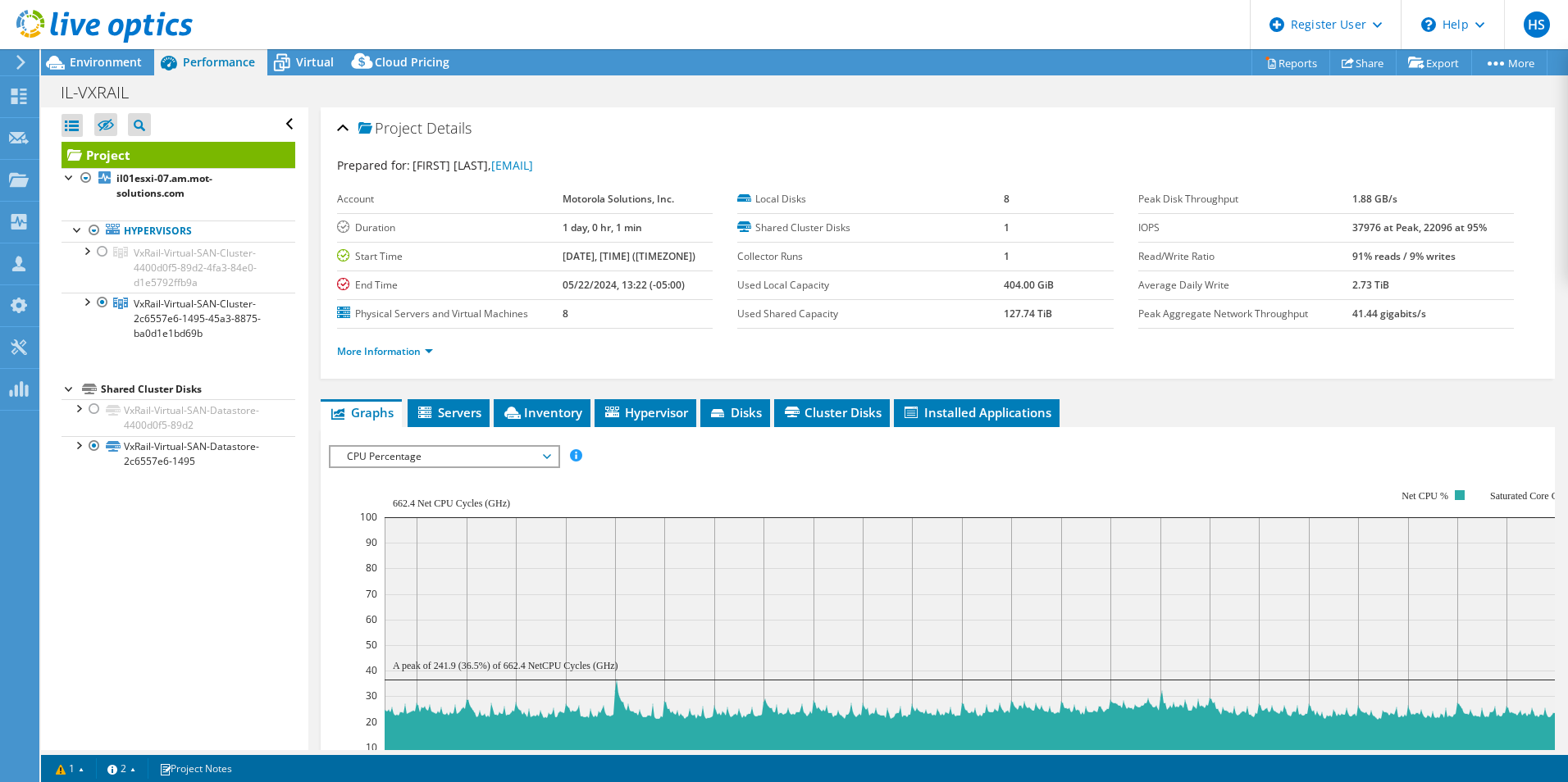 click on "Virtual" at bounding box center [307, 62] 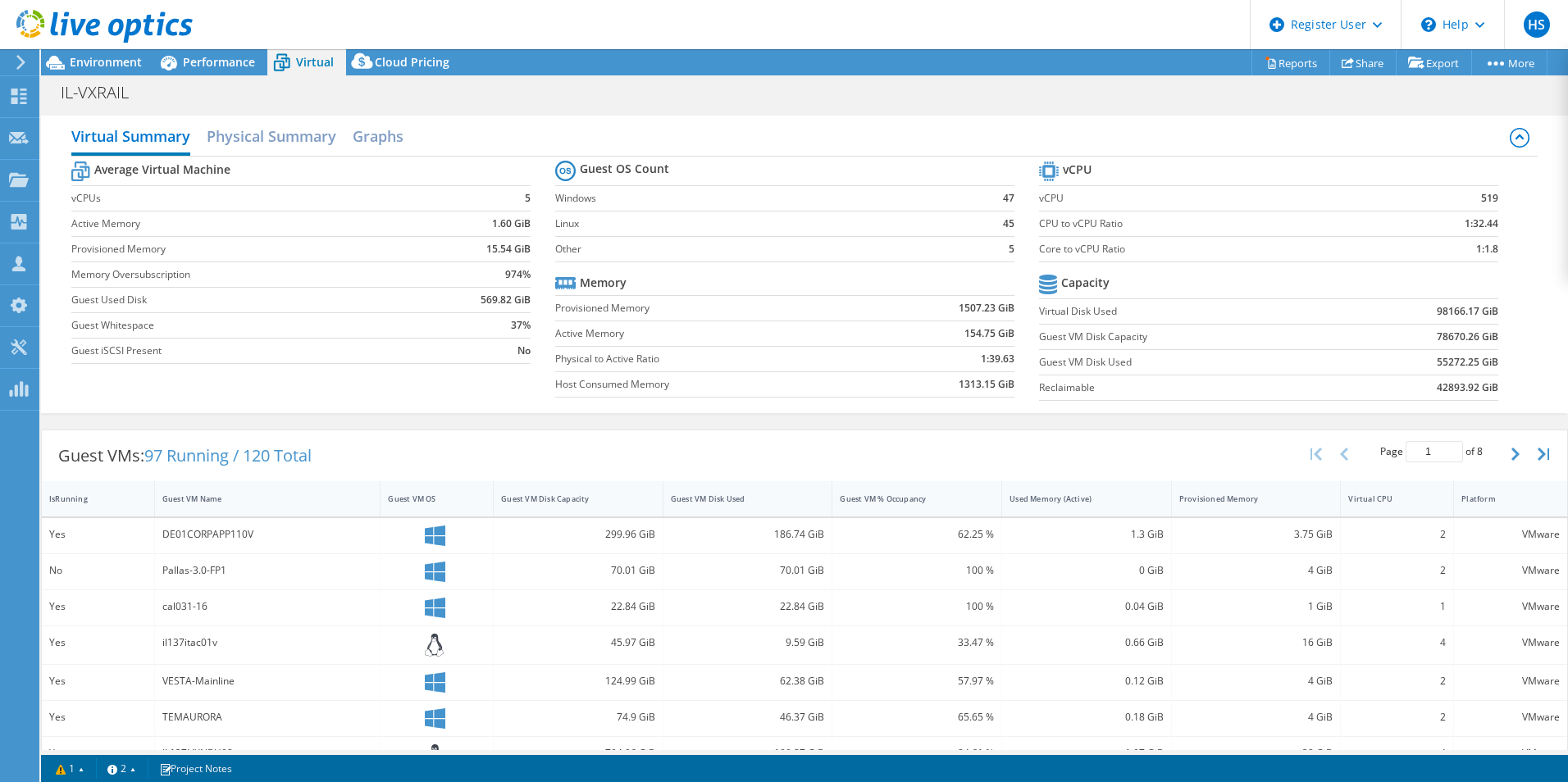 click on "Performance" at bounding box center [219, 61] 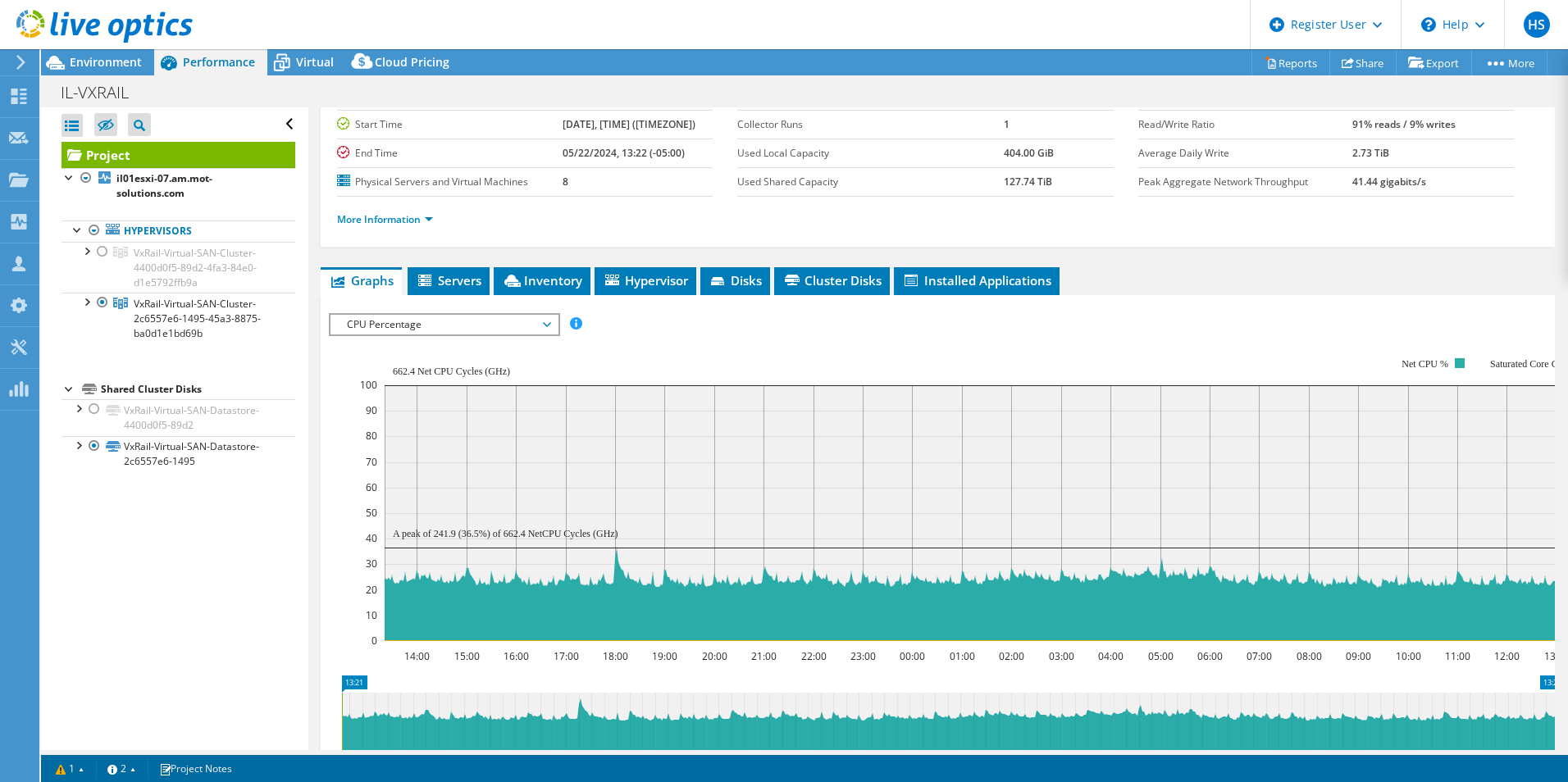 scroll, scrollTop: 144, scrollLeft: 0, axis: vertical 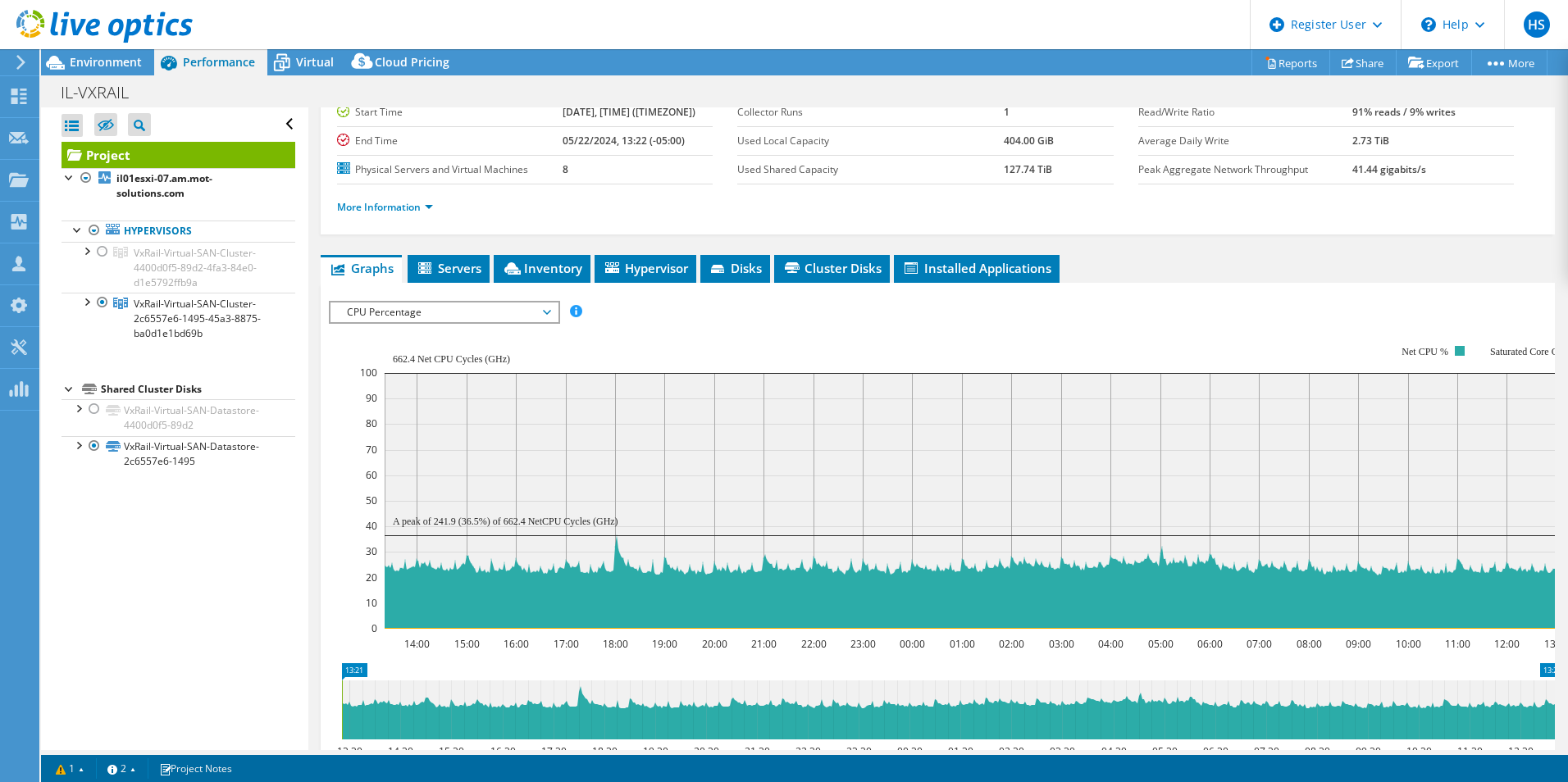 click on "Inventory" at bounding box center [542, 268] 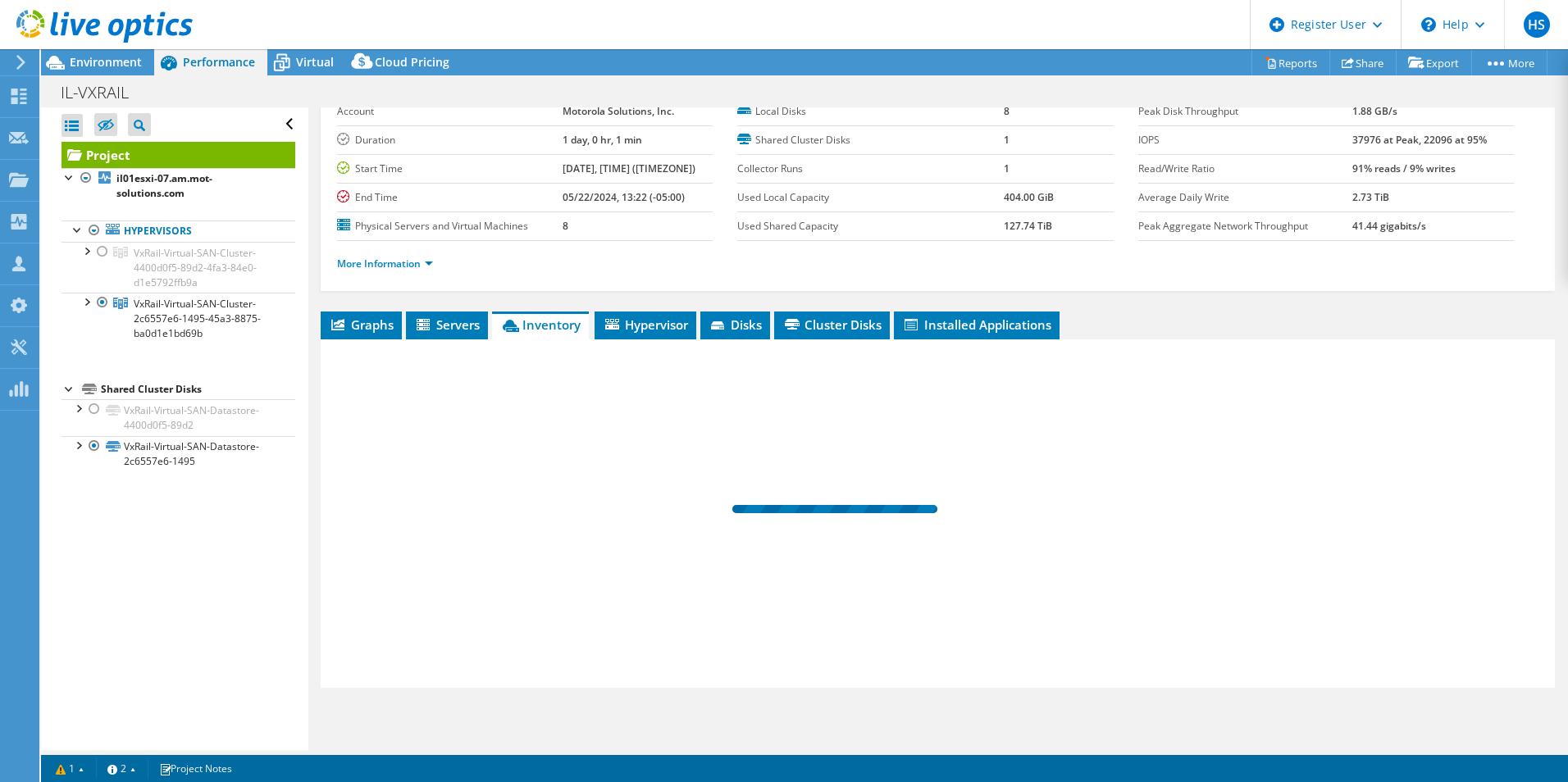 scroll, scrollTop: 88, scrollLeft: 0, axis: vertical 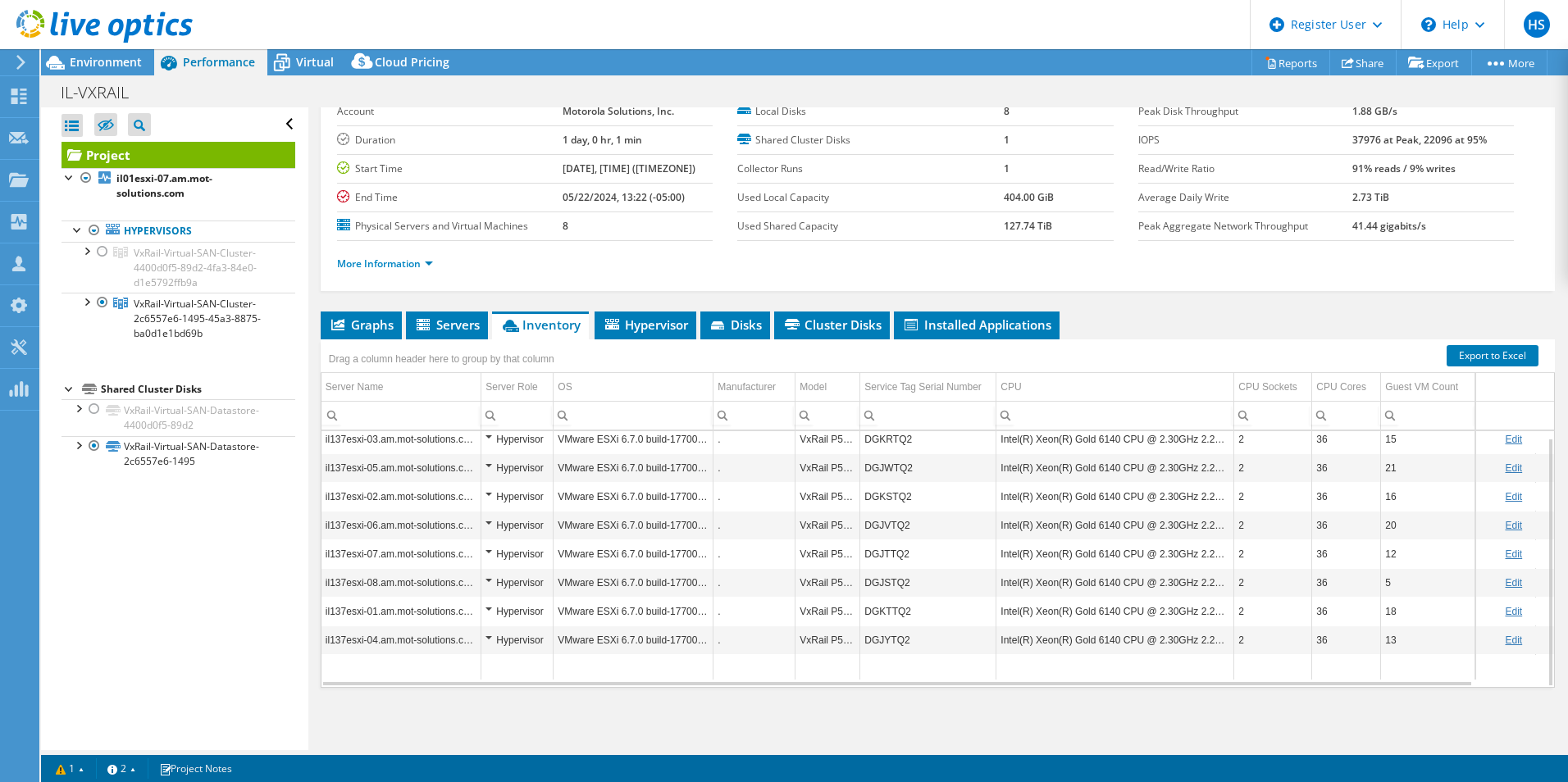 click on "DGKRTQ2" at bounding box center (928, 439) 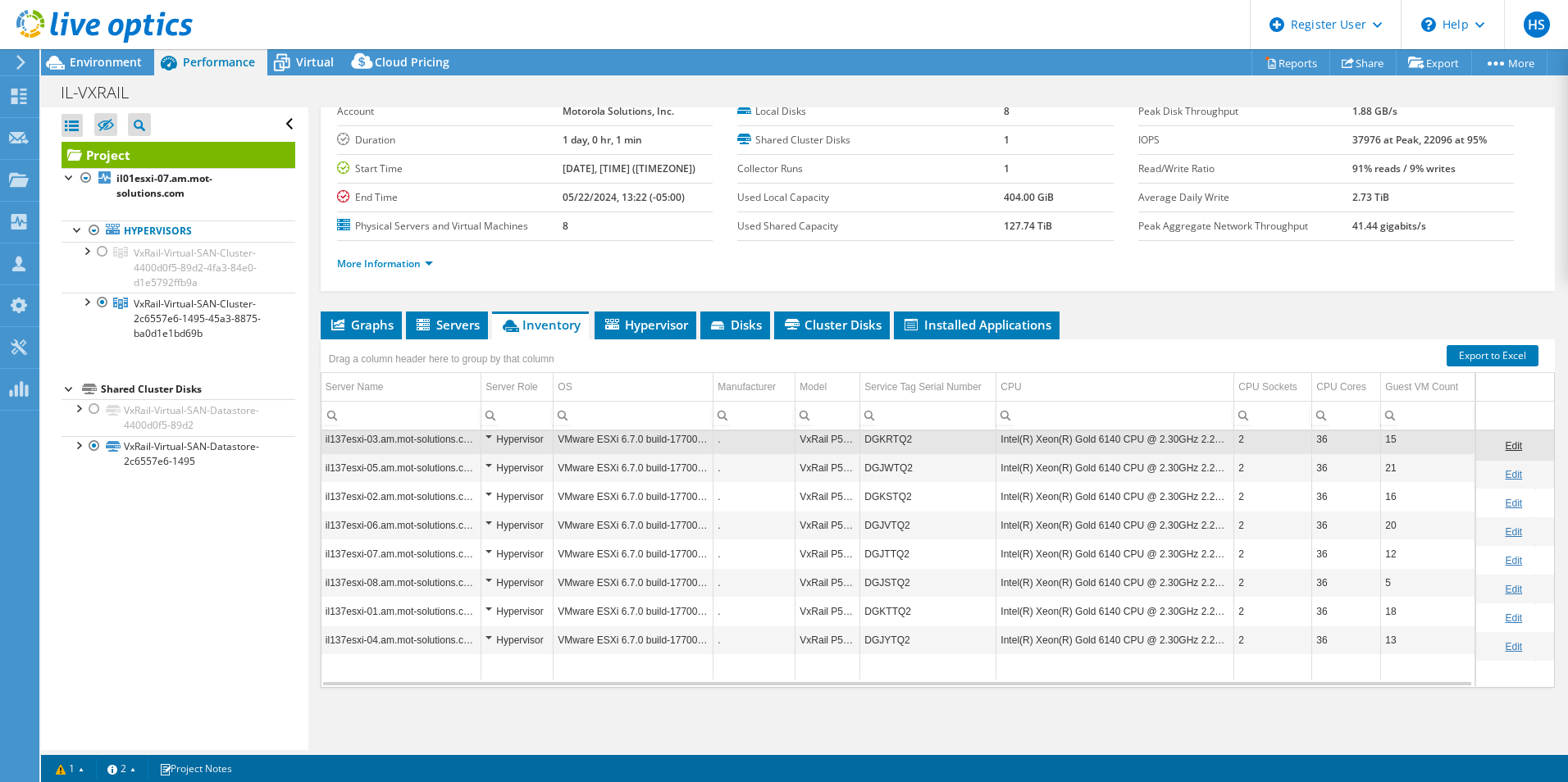 scroll, scrollTop: 0, scrollLeft: 0, axis: both 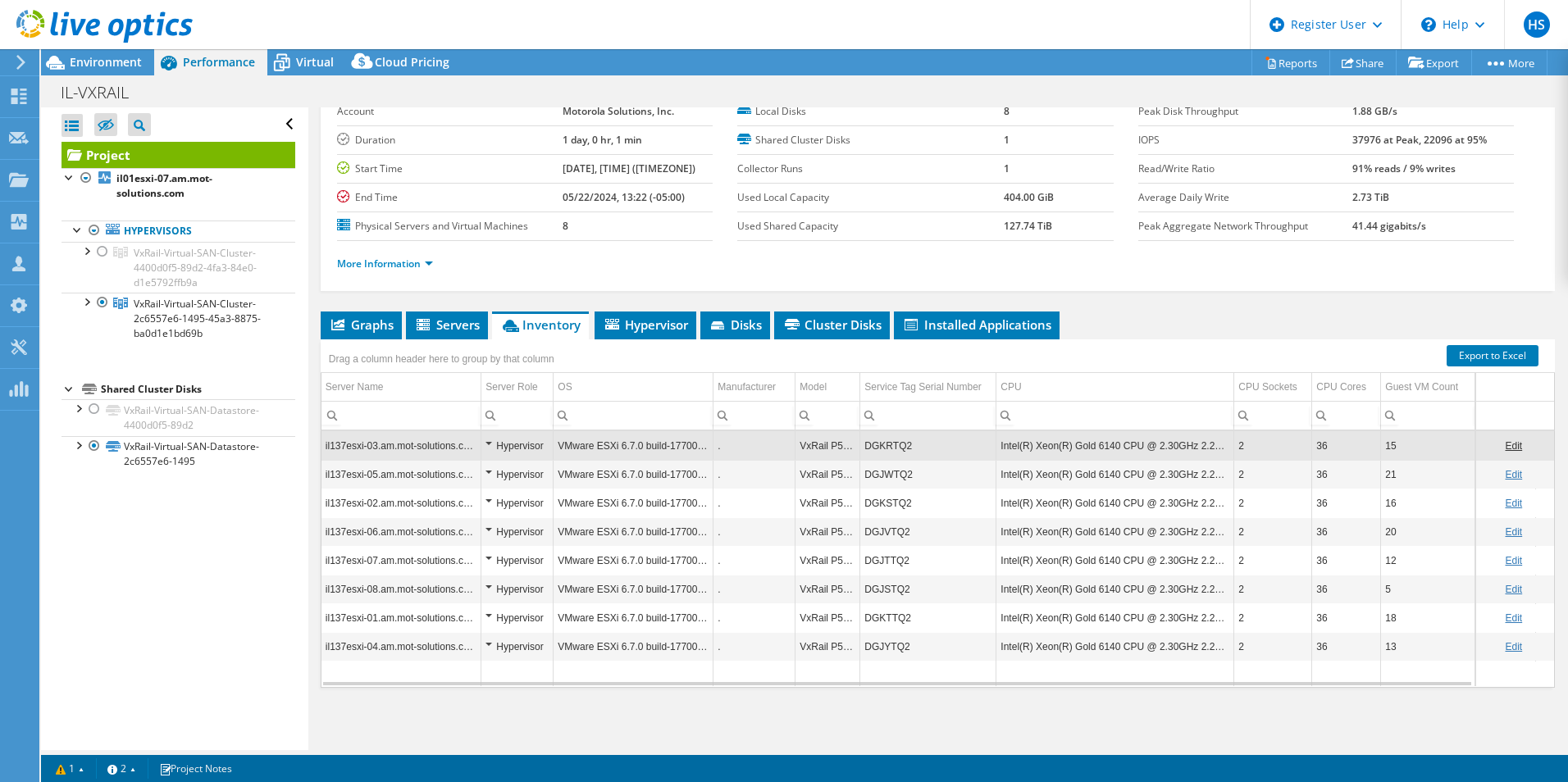 click on "Environment" at bounding box center (106, 61) 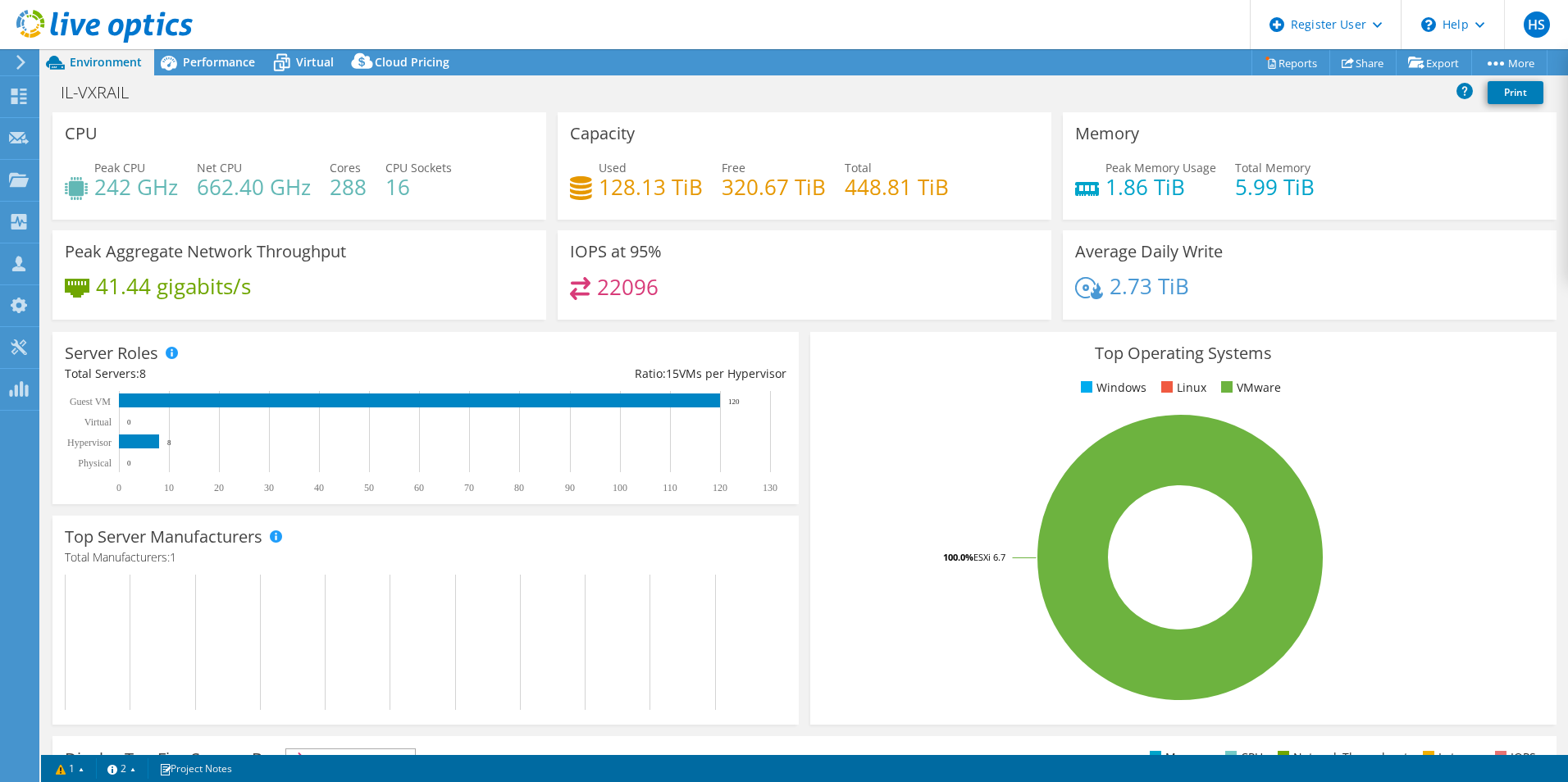click on "Performance" at bounding box center (219, 61) 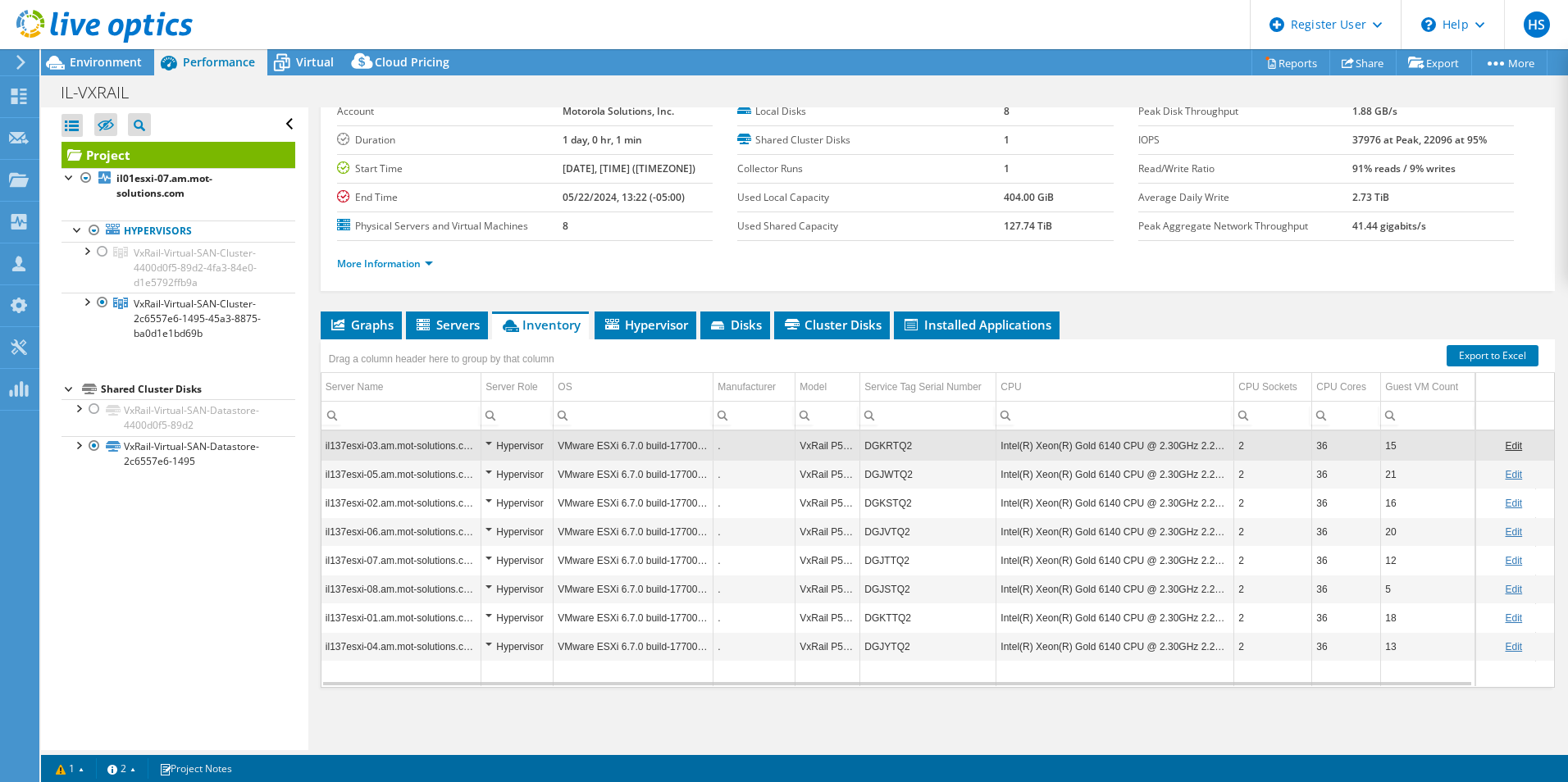 scroll, scrollTop: 0, scrollLeft: 0, axis: both 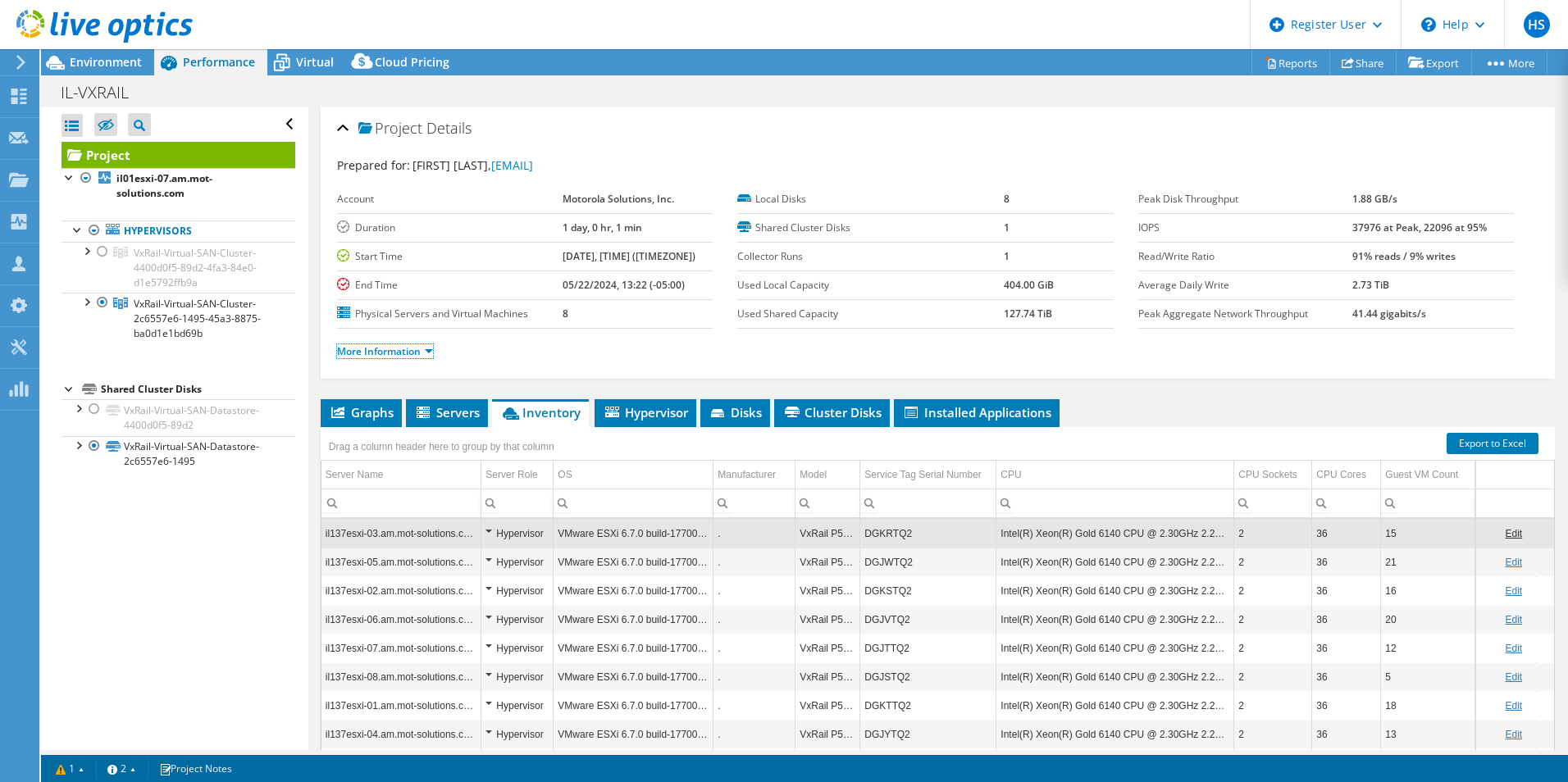 click on "More Information" at bounding box center [385, 351] 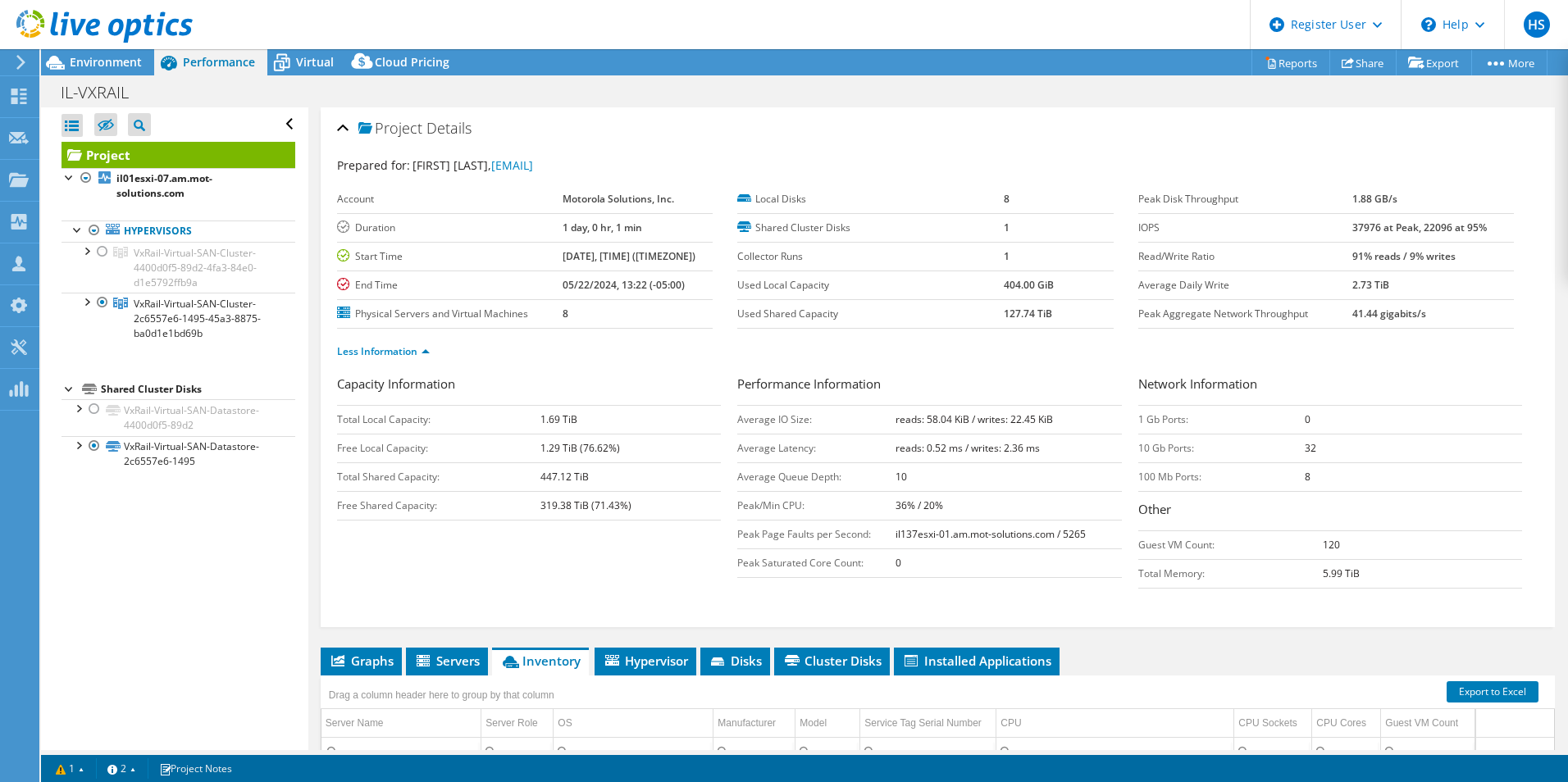 click at bounding box center [96, 27] 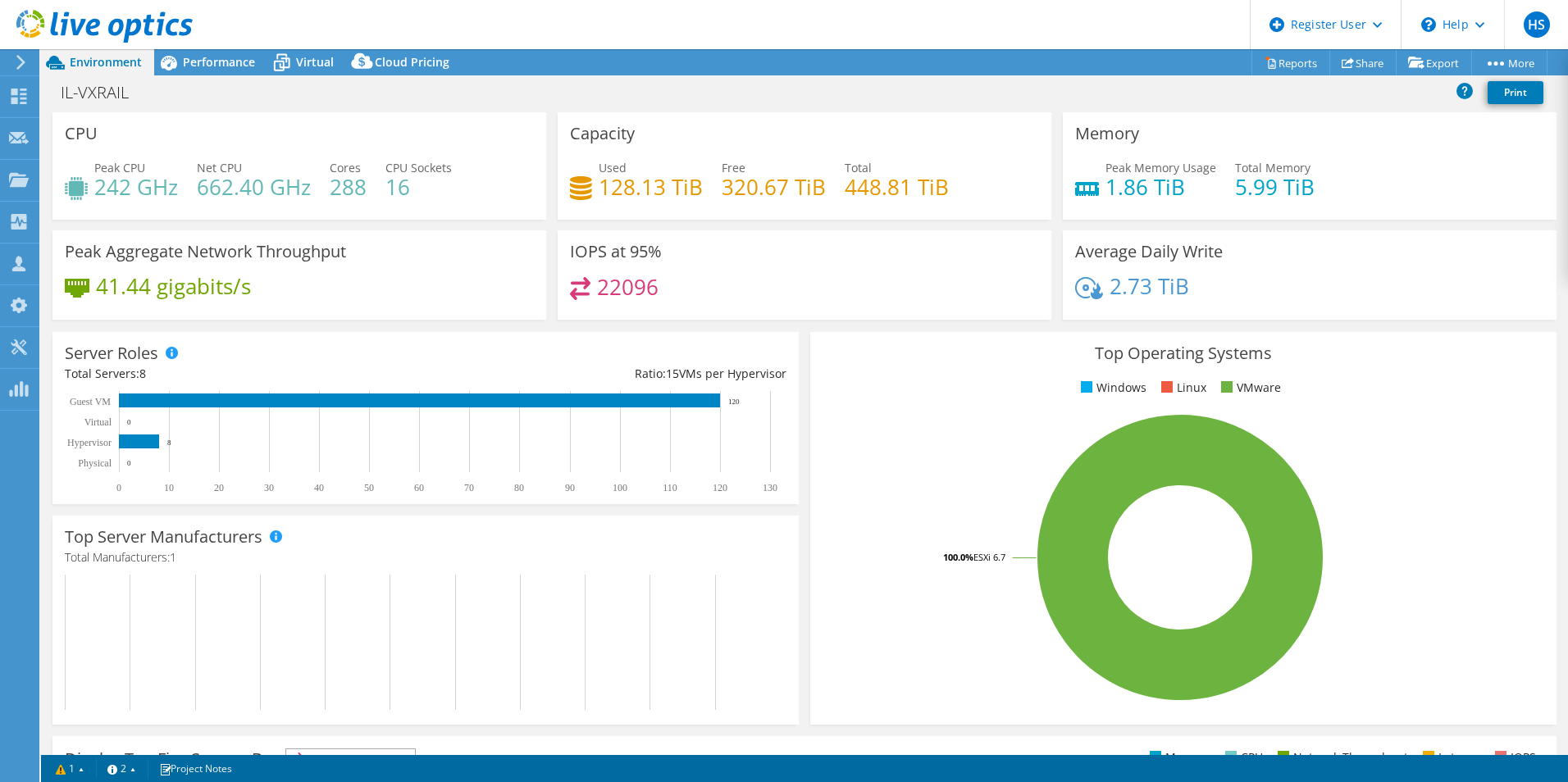 click on "Performance" at bounding box center (219, 61) 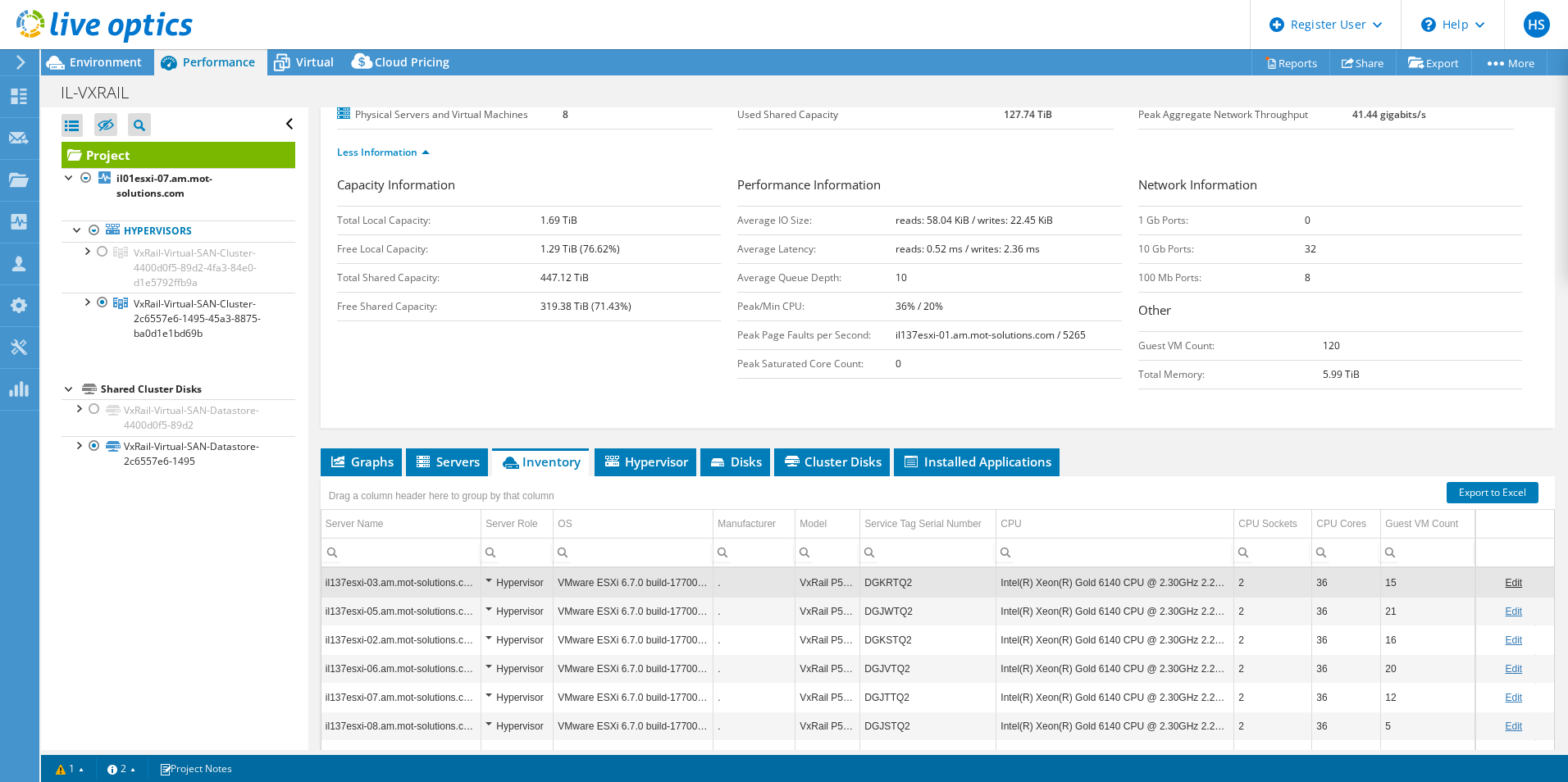 scroll, scrollTop: 201, scrollLeft: 0, axis: vertical 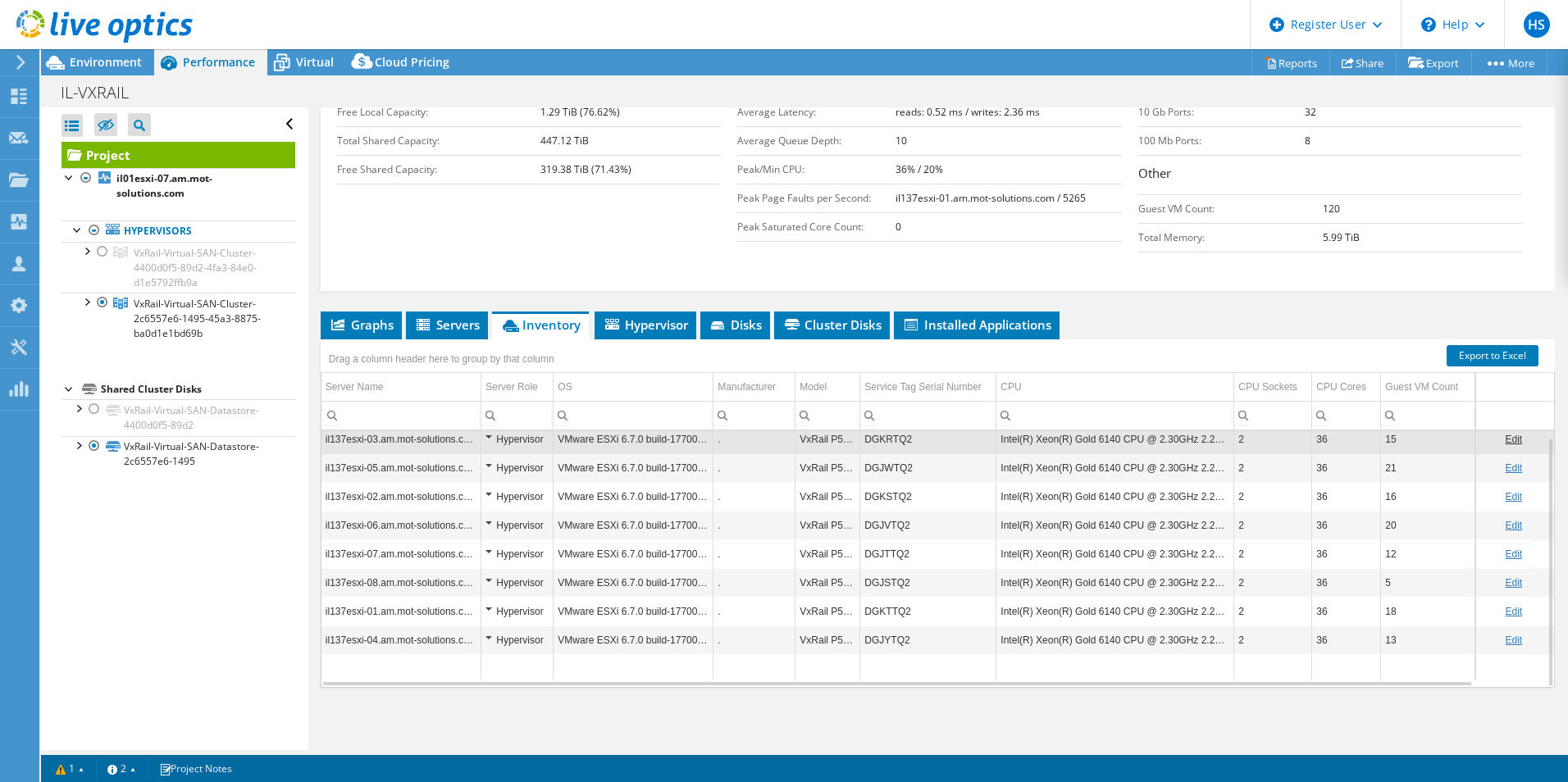 click on "Environment" at bounding box center (106, 61) 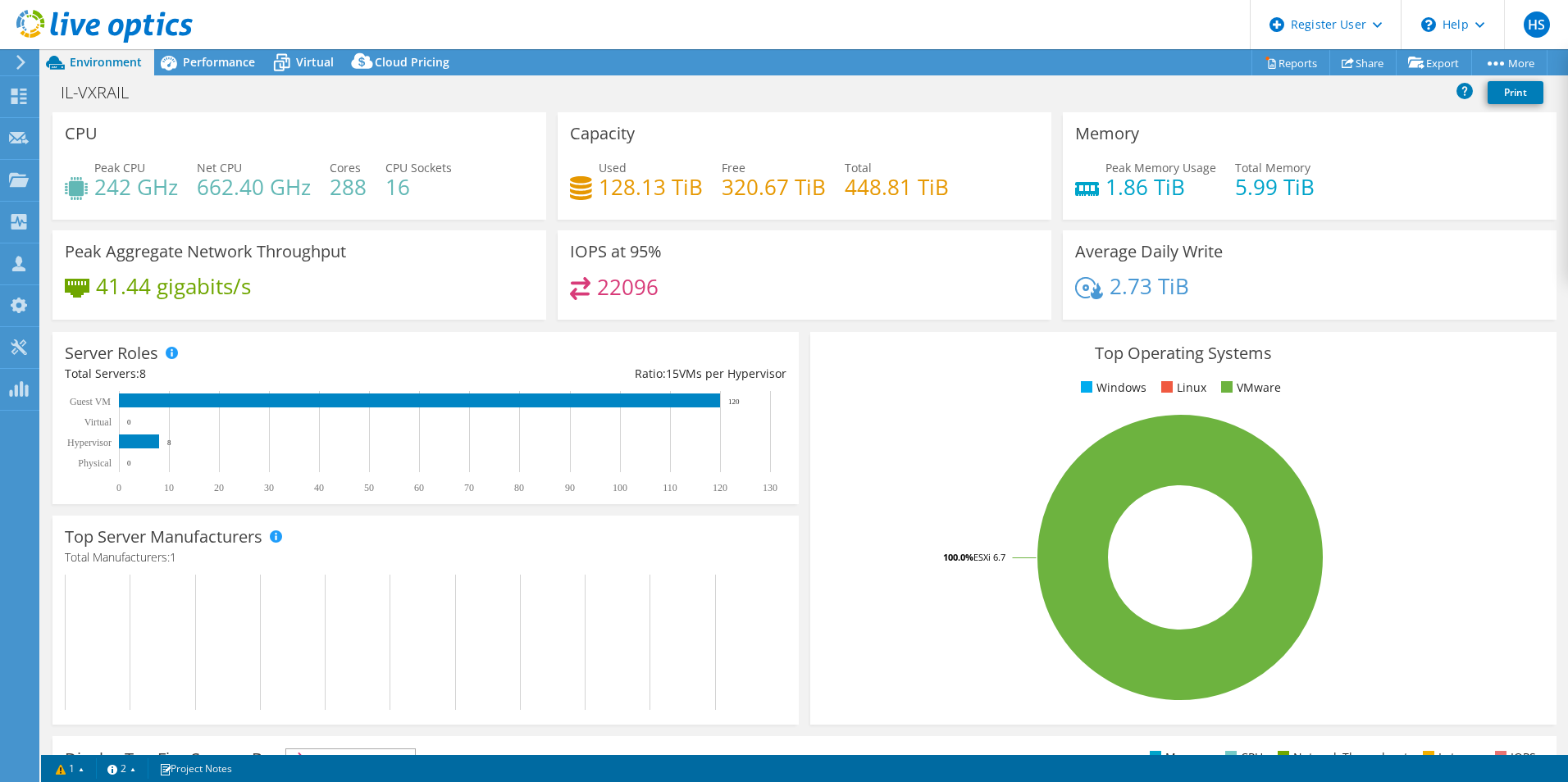 click on "Virtual" at bounding box center [315, 61] 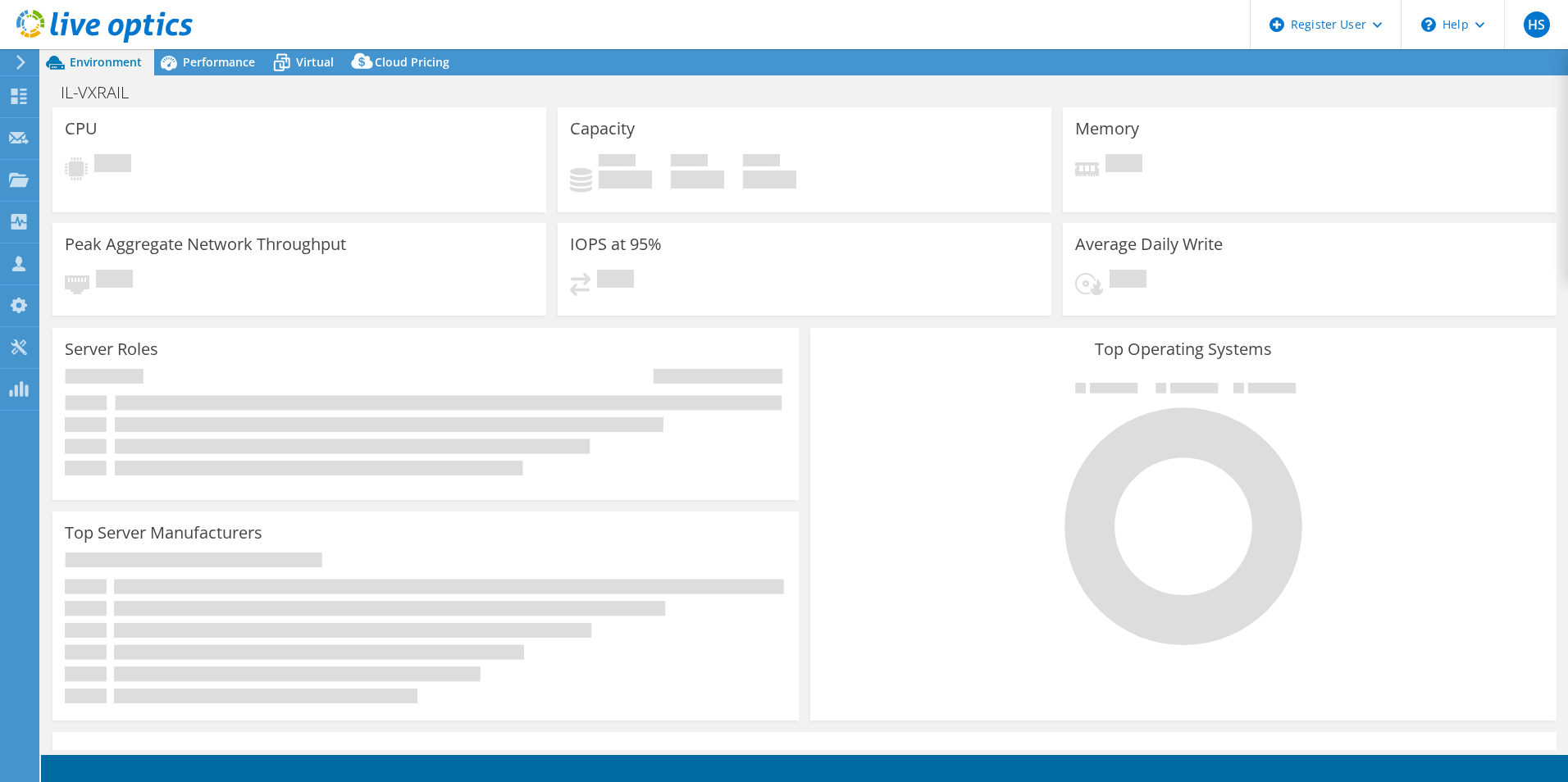 scroll, scrollTop: 0, scrollLeft: 0, axis: both 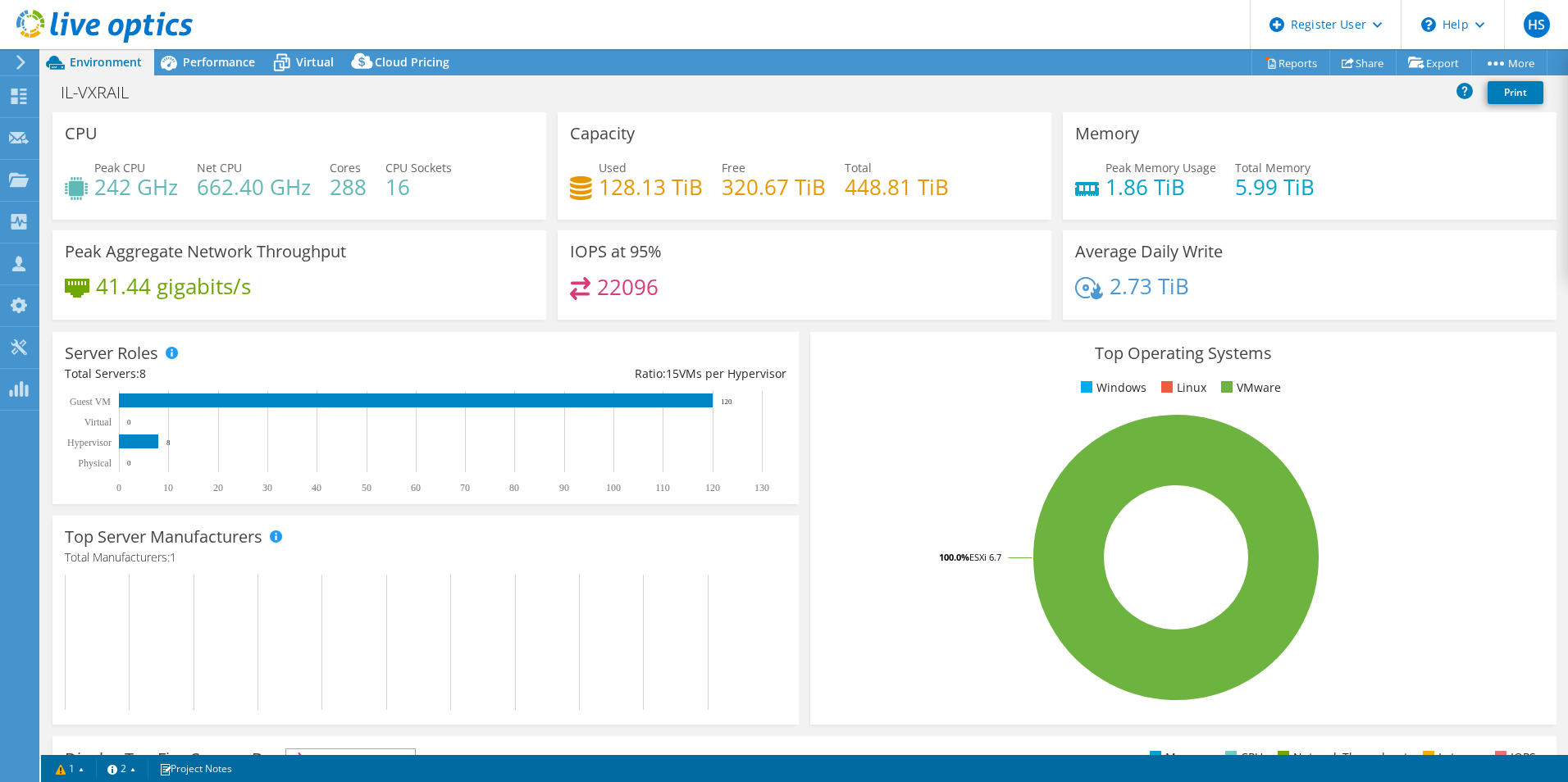 click on "Performance" at bounding box center (219, 61) 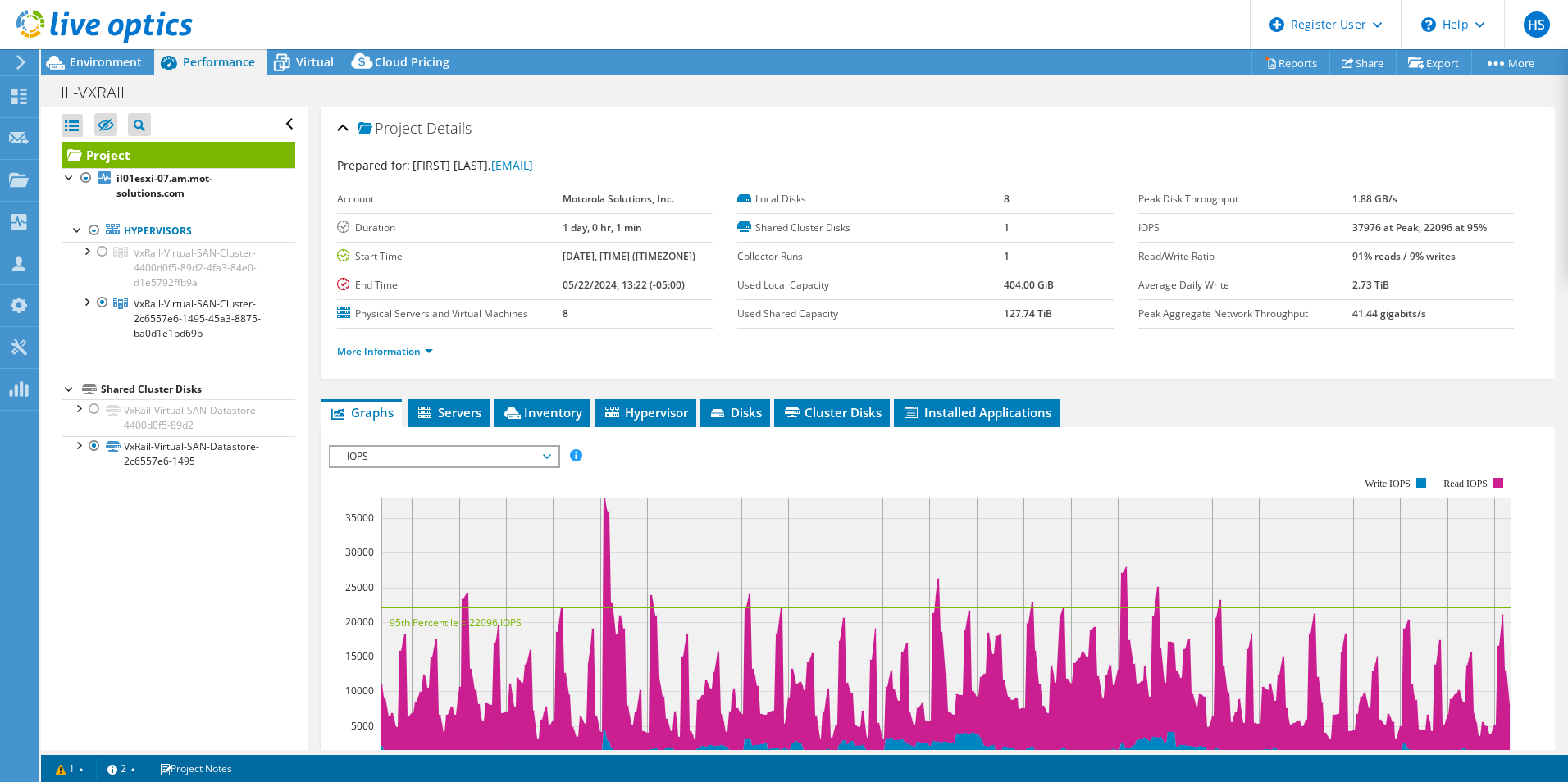 click on "IOPS" at bounding box center (444, 457) 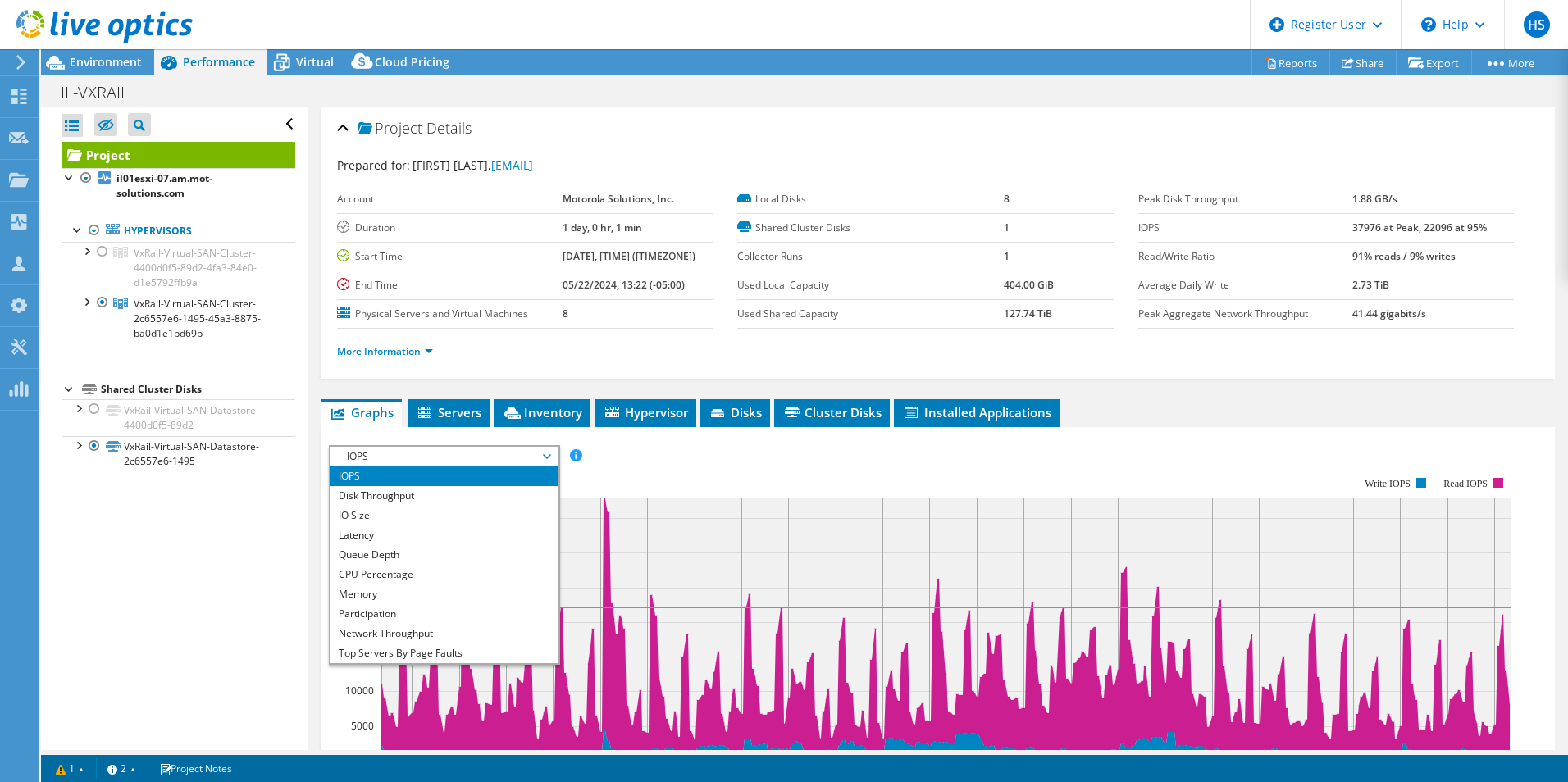 click on "Memory" at bounding box center (444, 594) 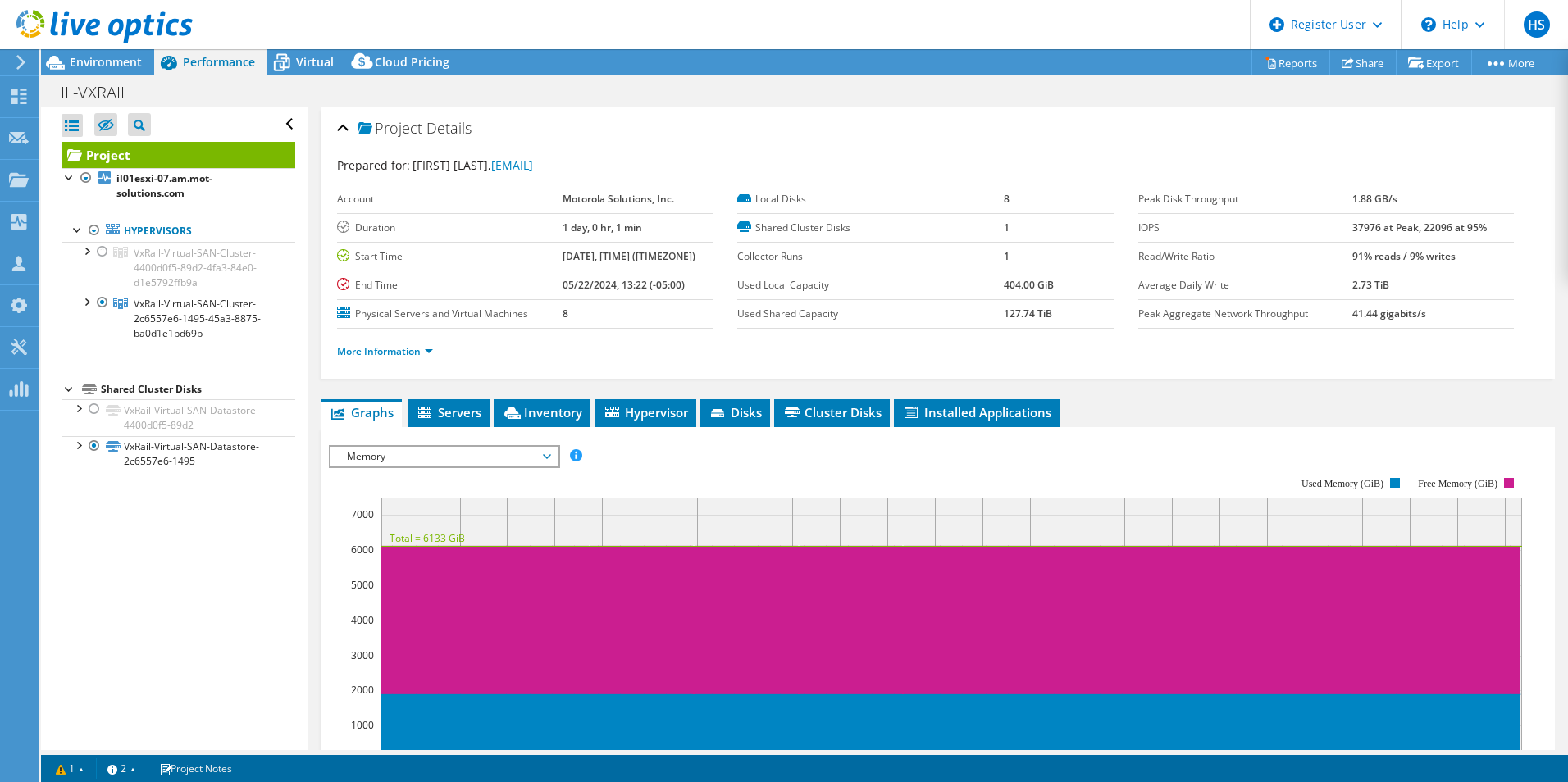 click on "Virtual" at bounding box center [315, 61] 